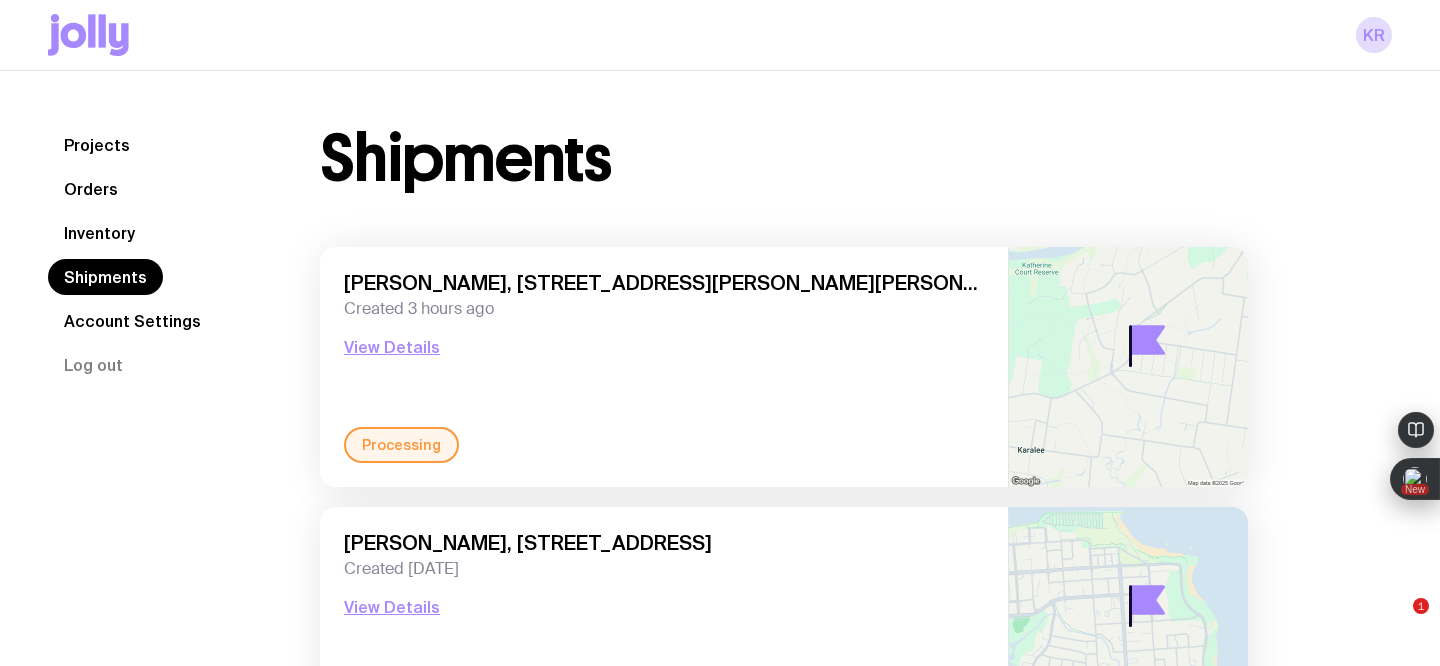 scroll, scrollTop: 0, scrollLeft: 0, axis: both 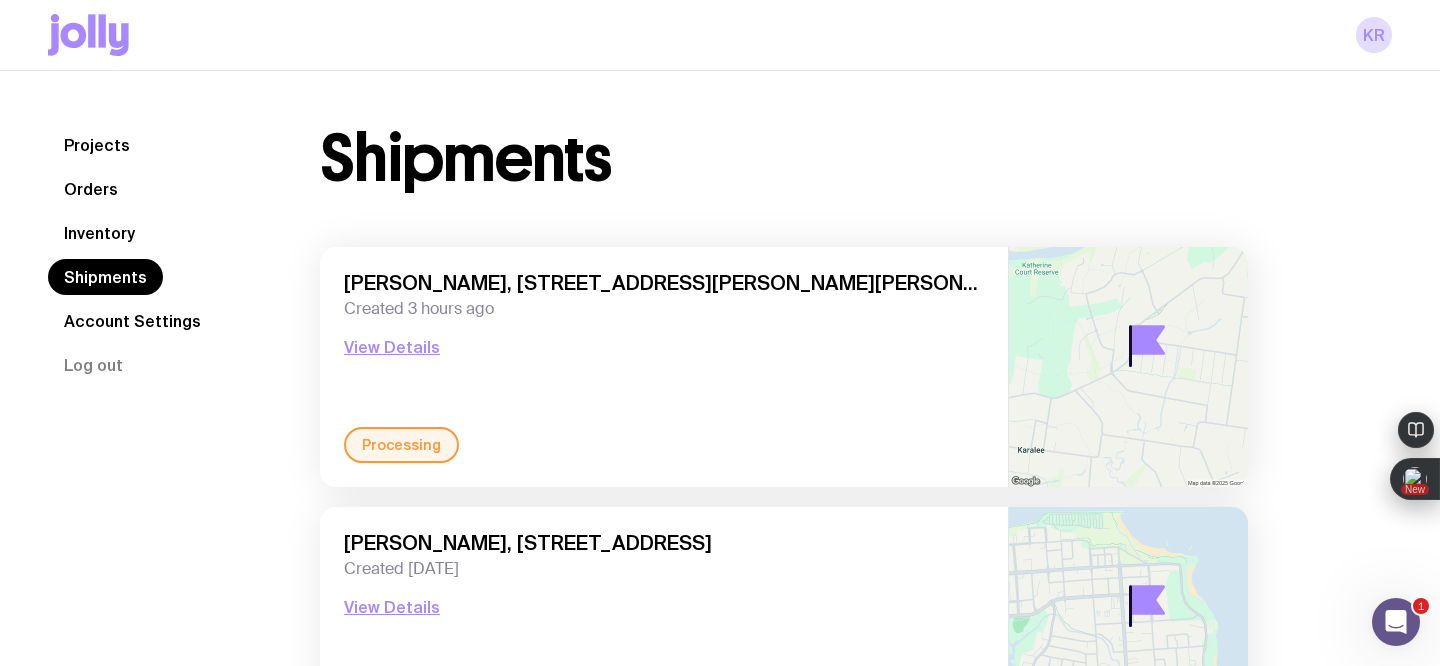 click on "Inventory" at bounding box center [99, 233] 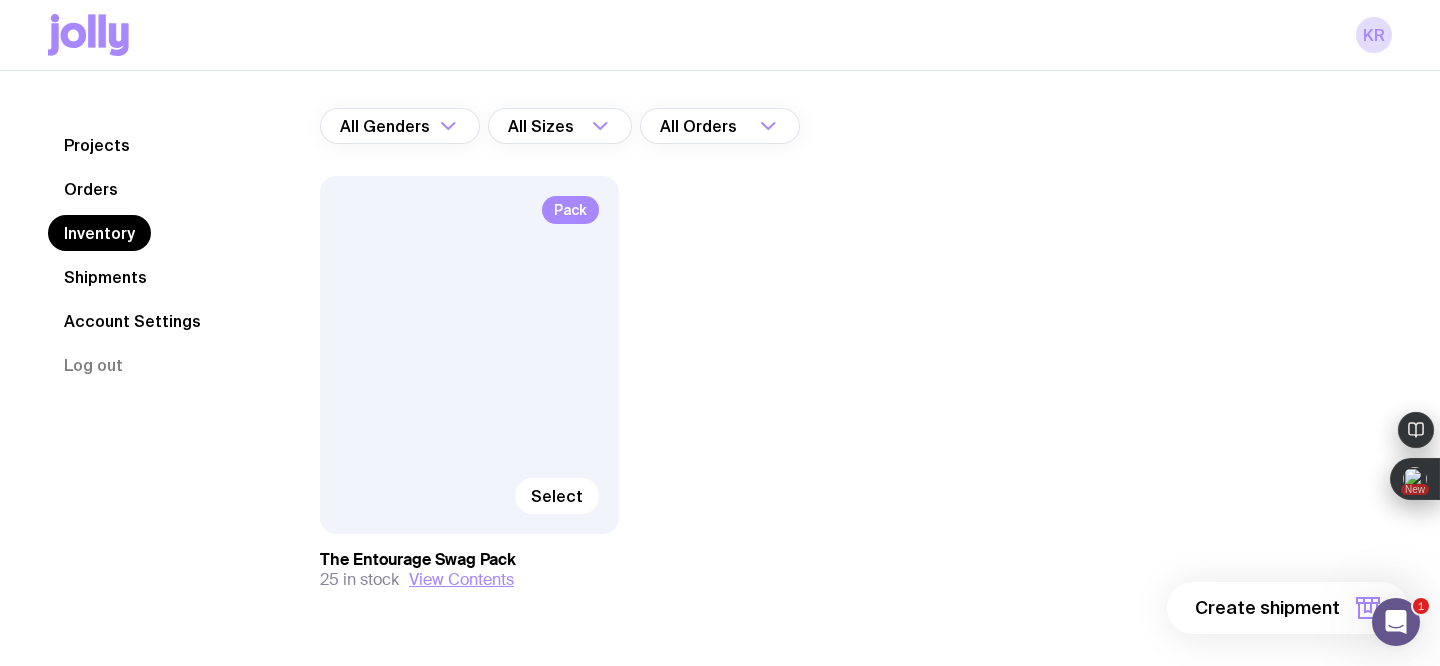 scroll, scrollTop: 150, scrollLeft: 0, axis: vertical 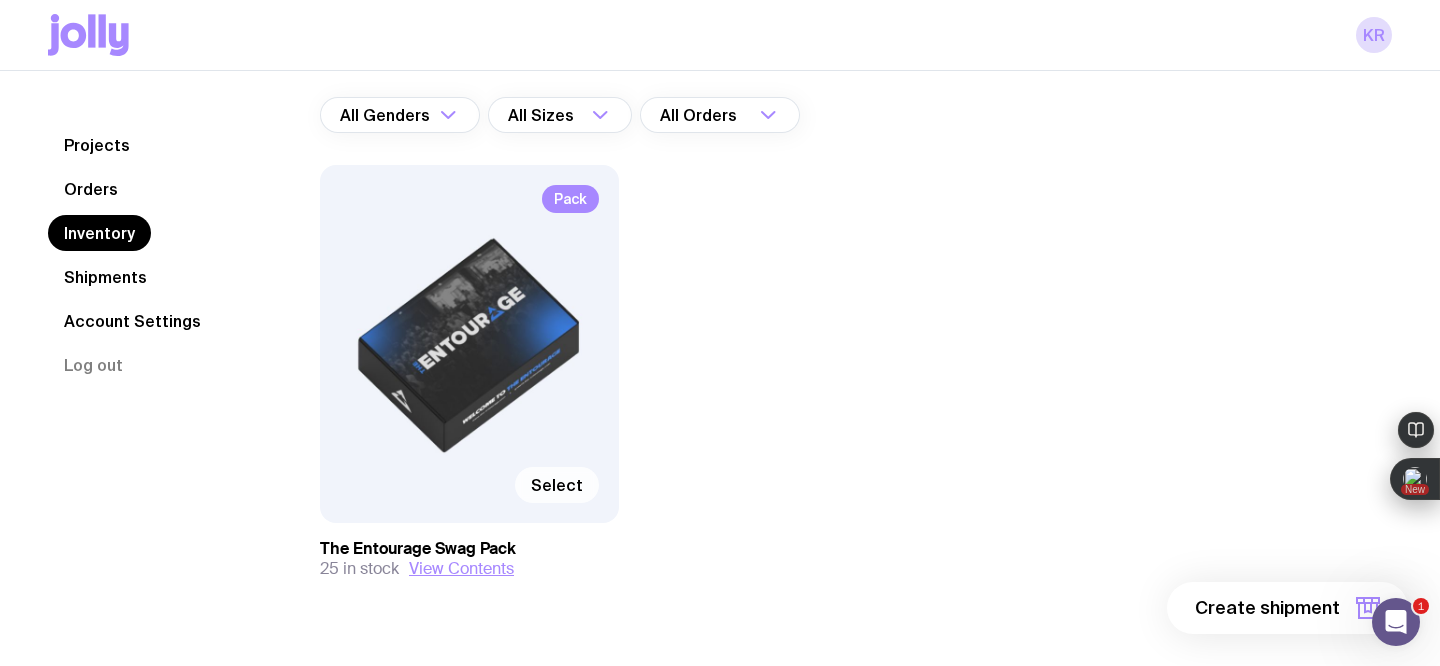 click on "Select" at bounding box center (557, 485) 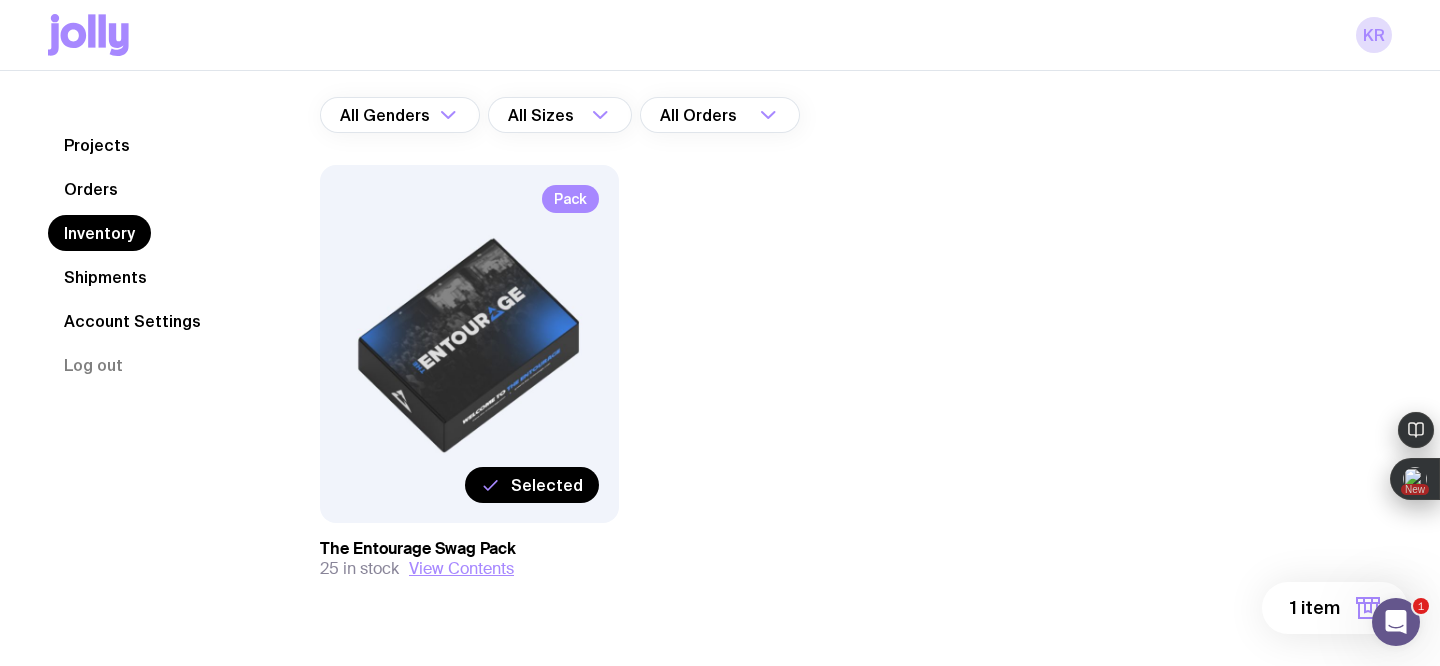 scroll, scrollTop: 199, scrollLeft: 0, axis: vertical 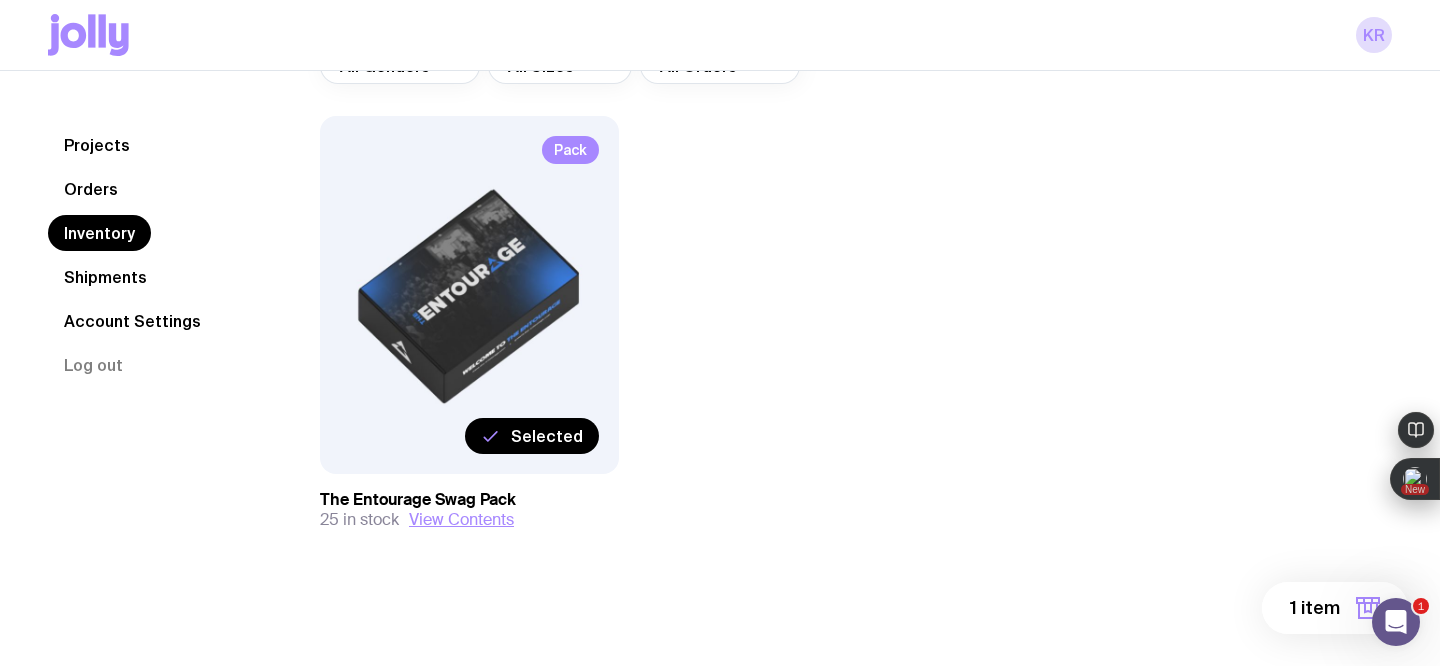 click on "1 item" at bounding box center (1335, 608) 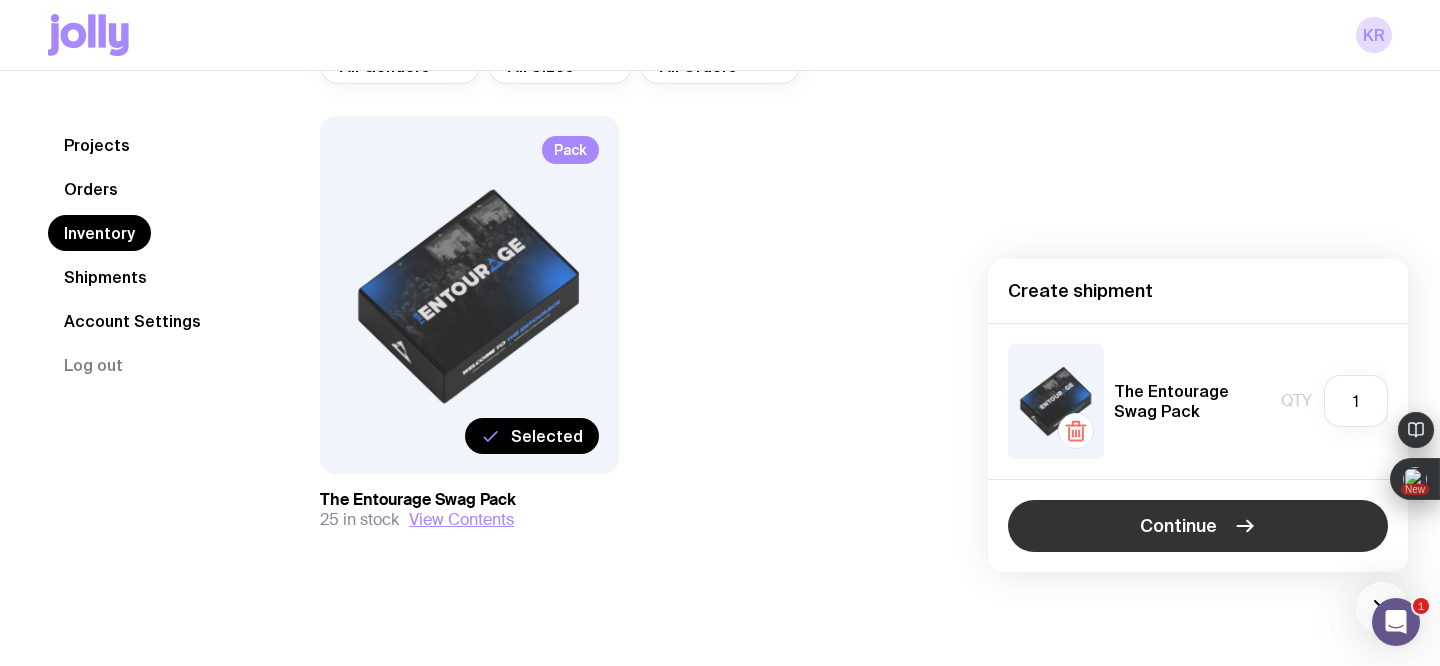 click on "Continue" at bounding box center [1198, 526] 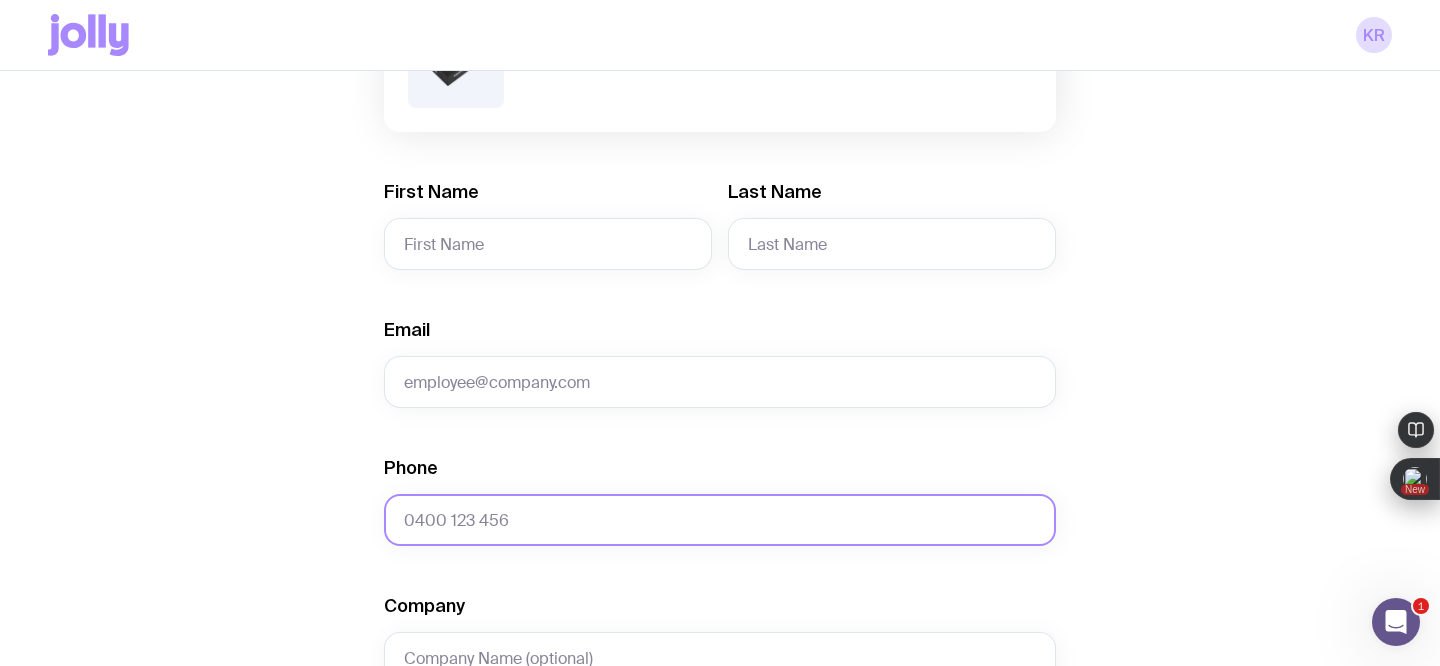 scroll, scrollTop: 168, scrollLeft: 0, axis: vertical 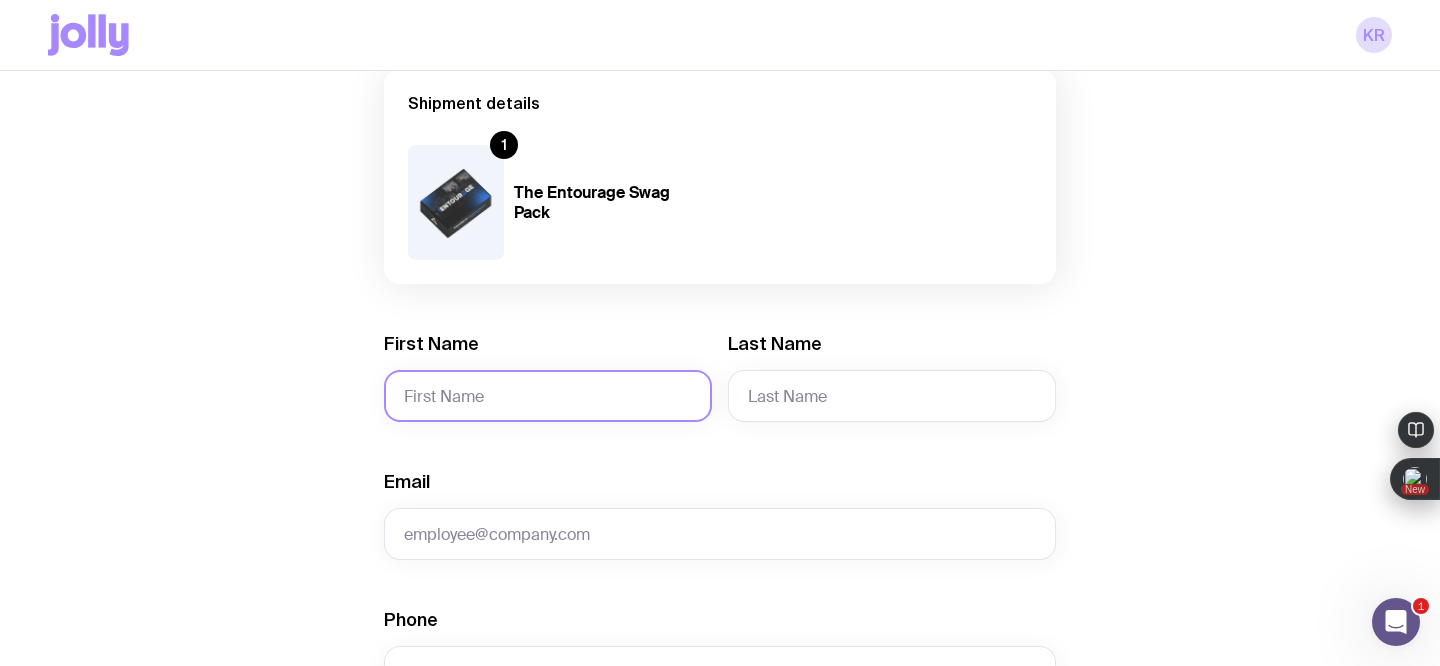click on "First Name" 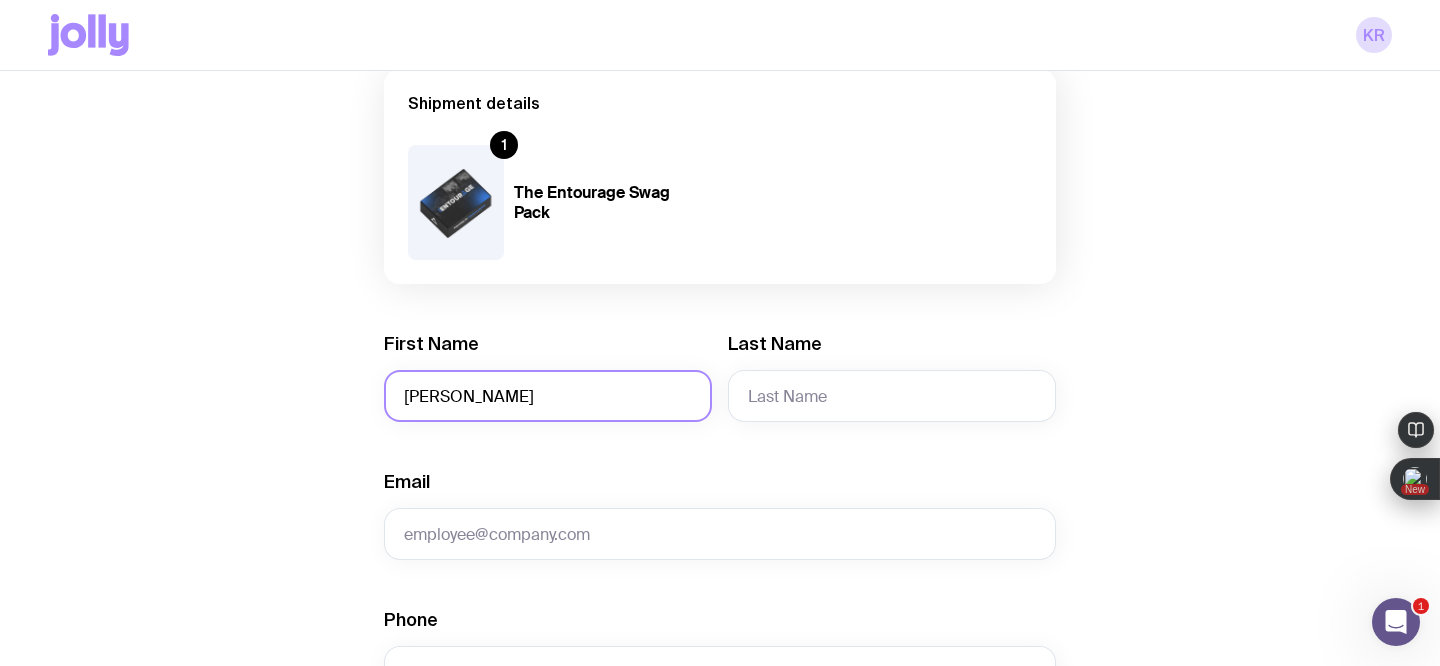 drag, startPoint x: 526, startPoint y: 400, endPoint x: 450, endPoint y: 402, distance: 76.02631 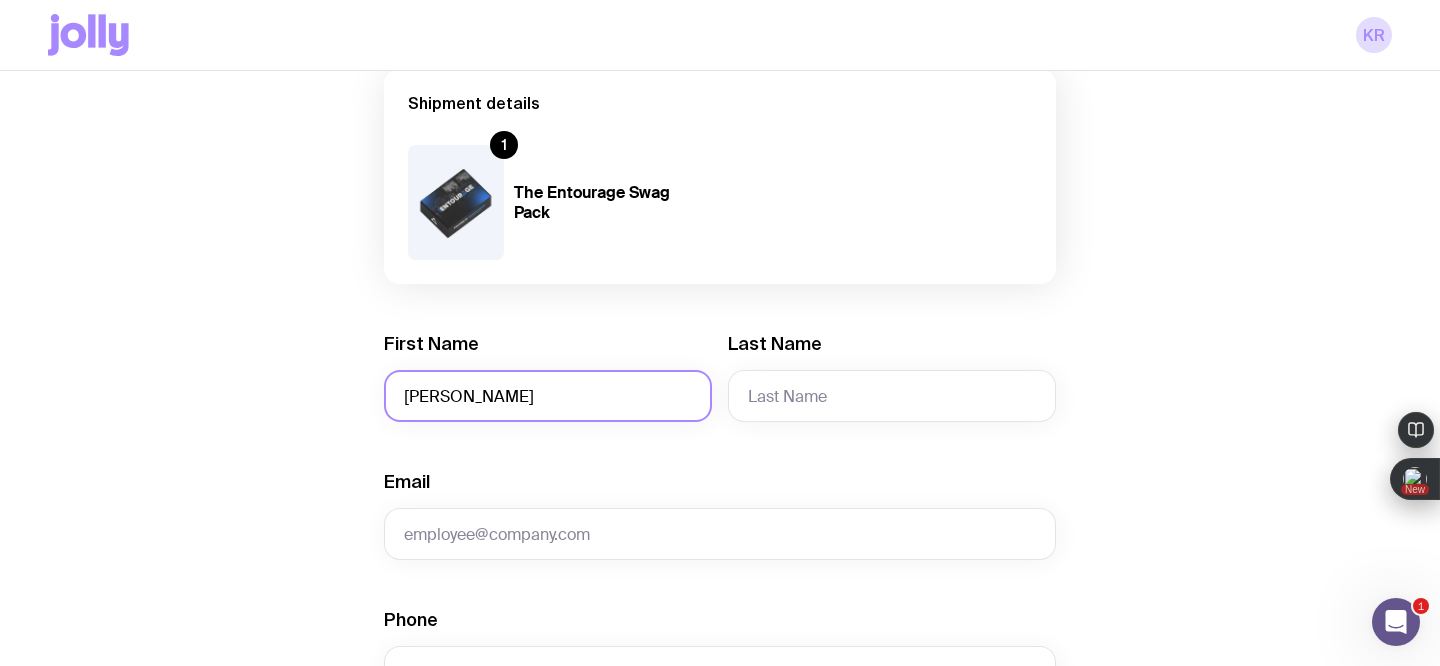 click on "[PERSON_NAME]" 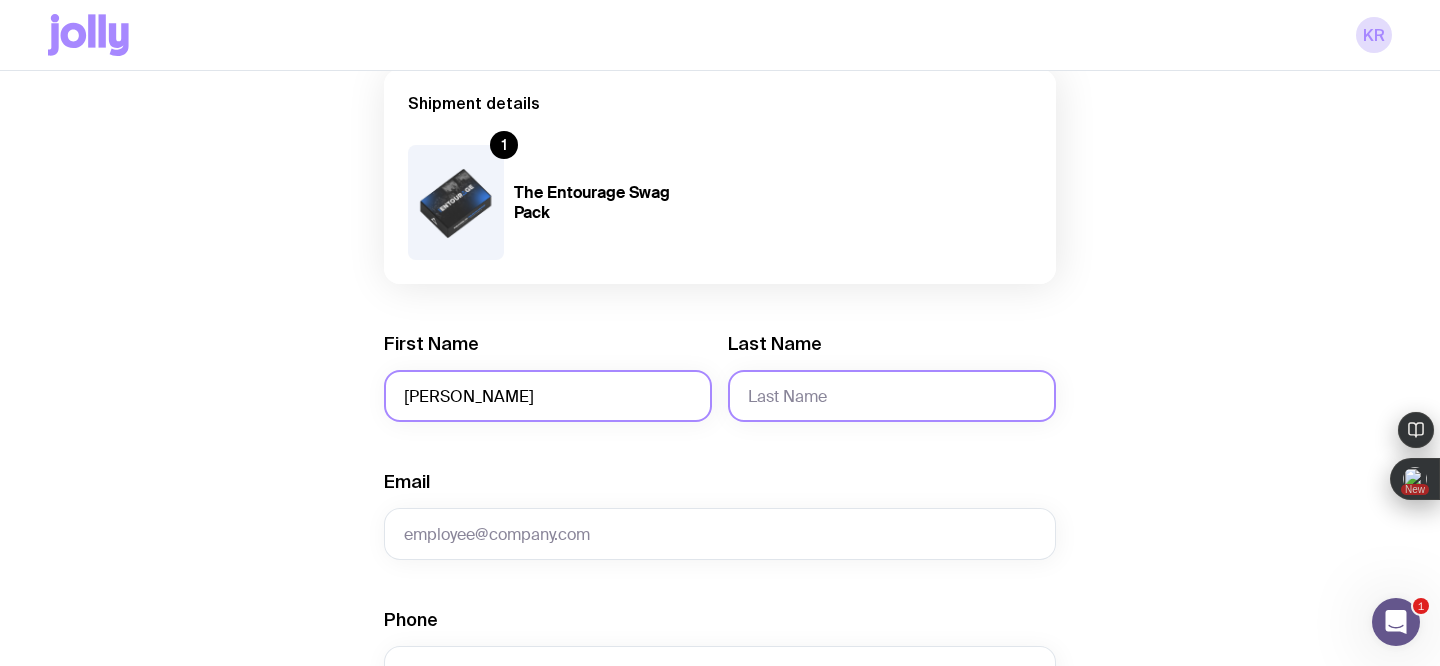 type on "[PERSON_NAME]" 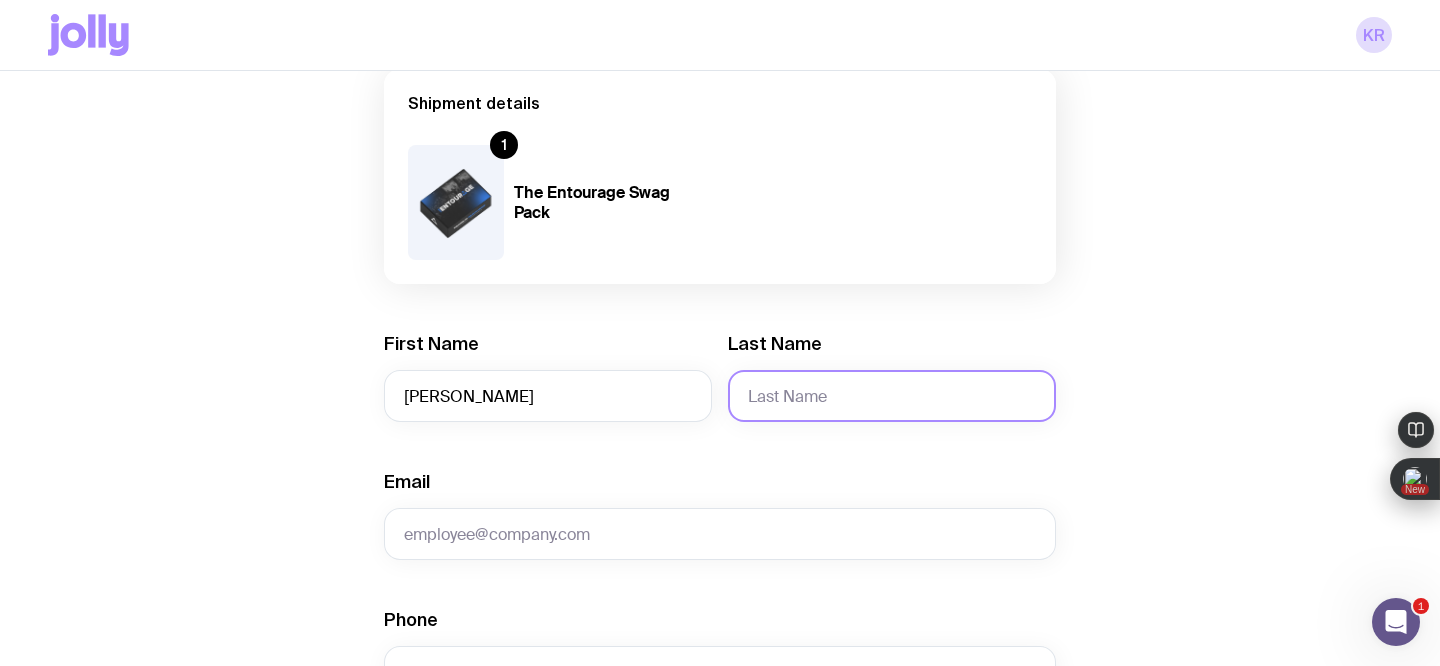 click on "Last Name" 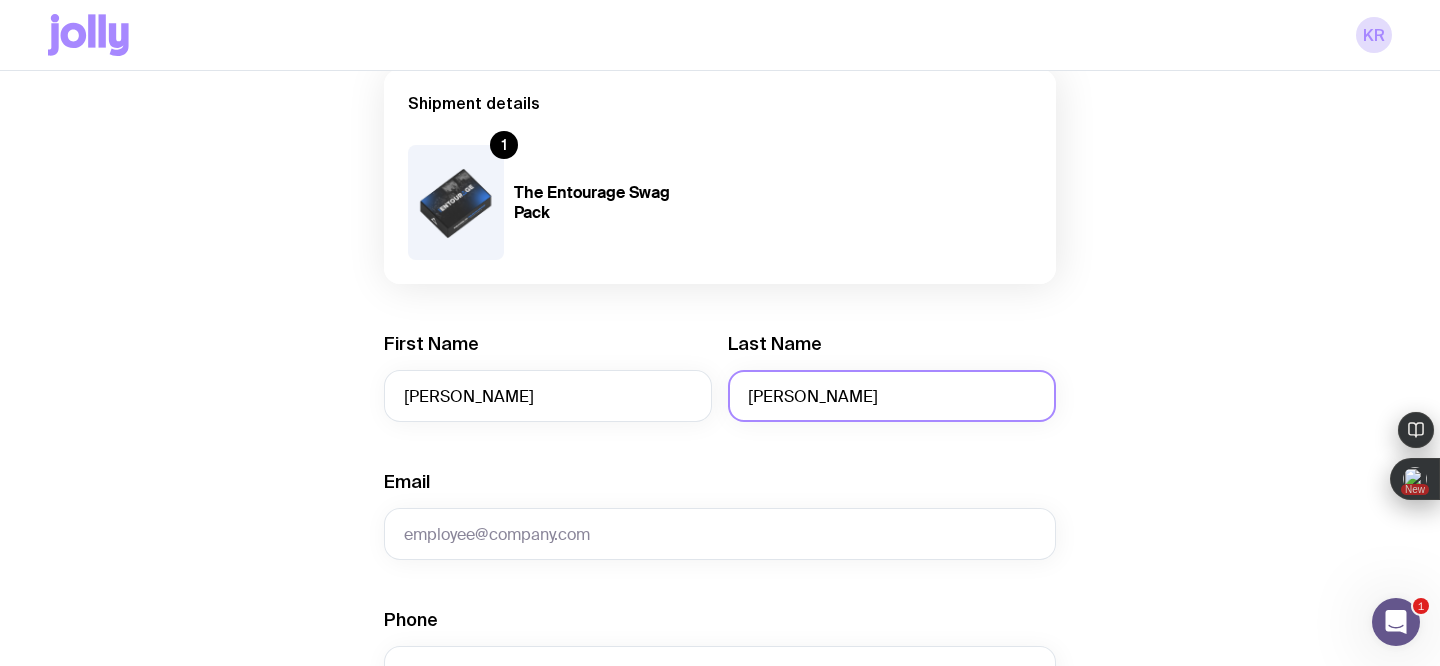 drag, startPoint x: 801, startPoint y: 400, endPoint x: 733, endPoint y: 404, distance: 68.117546 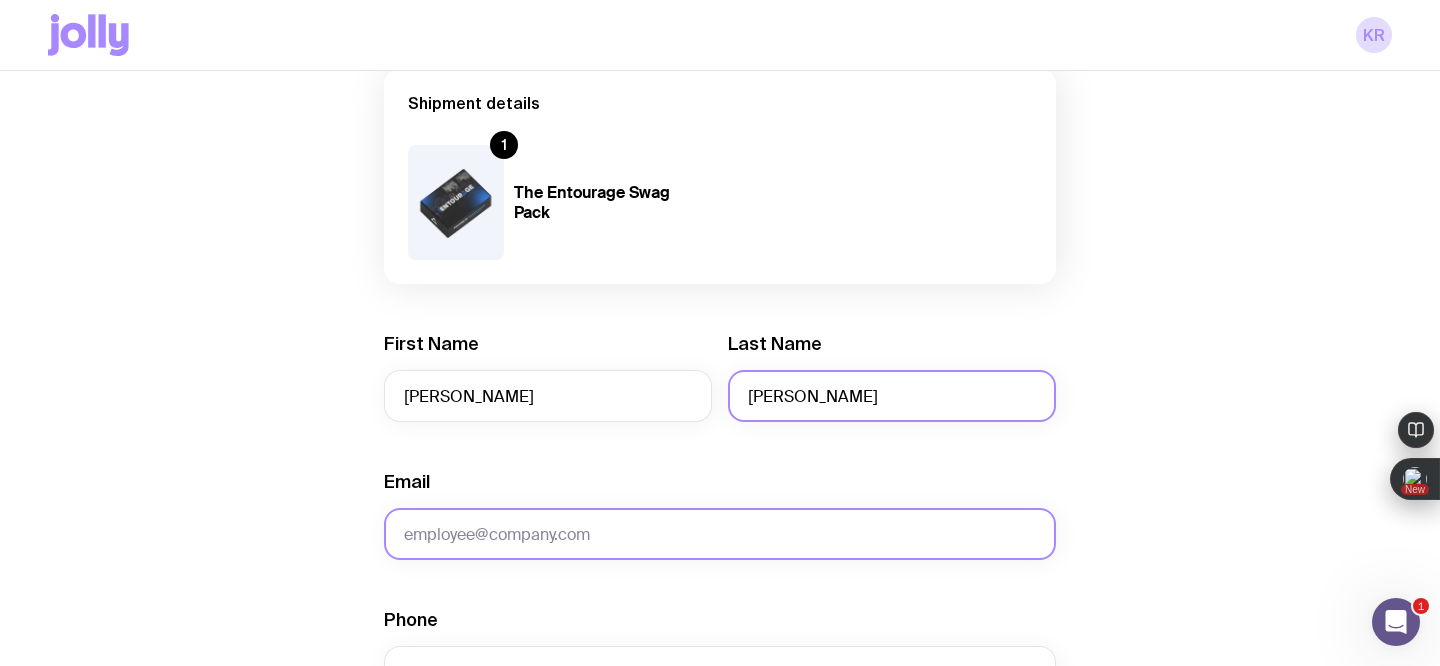 type on "[PERSON_NAME]" 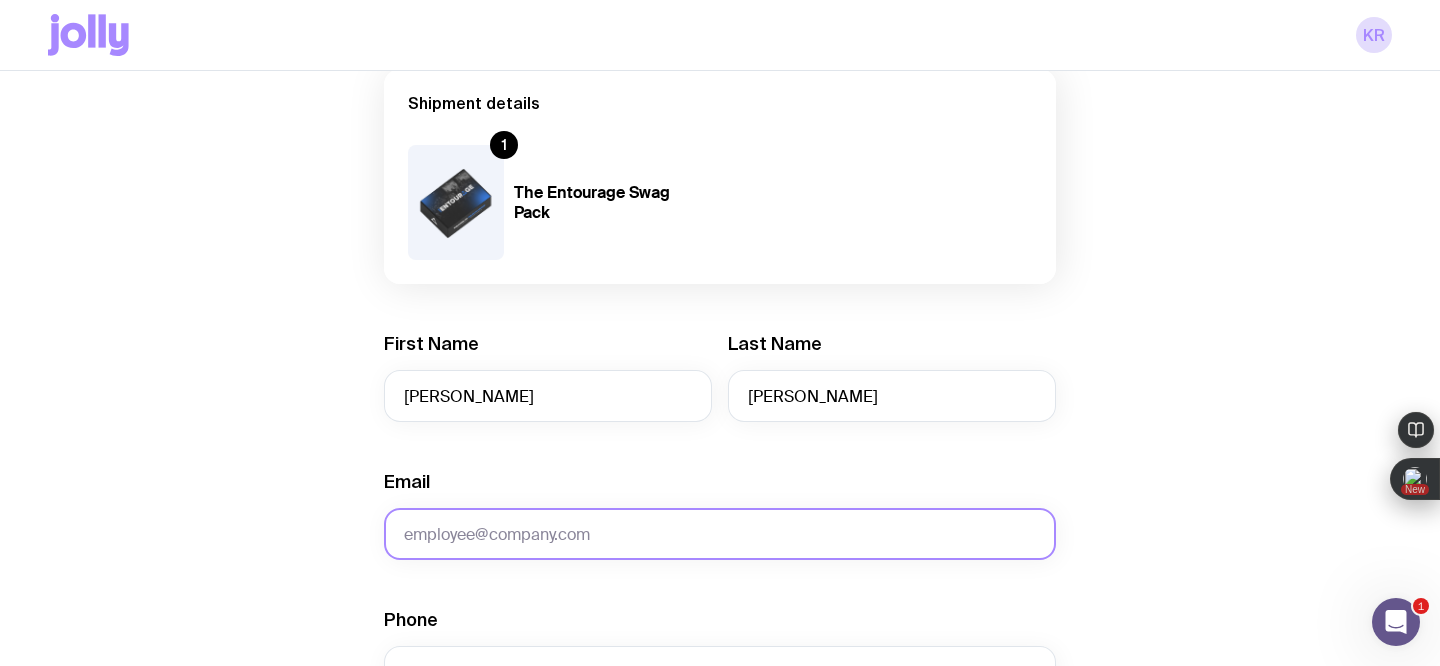 click on "Email" 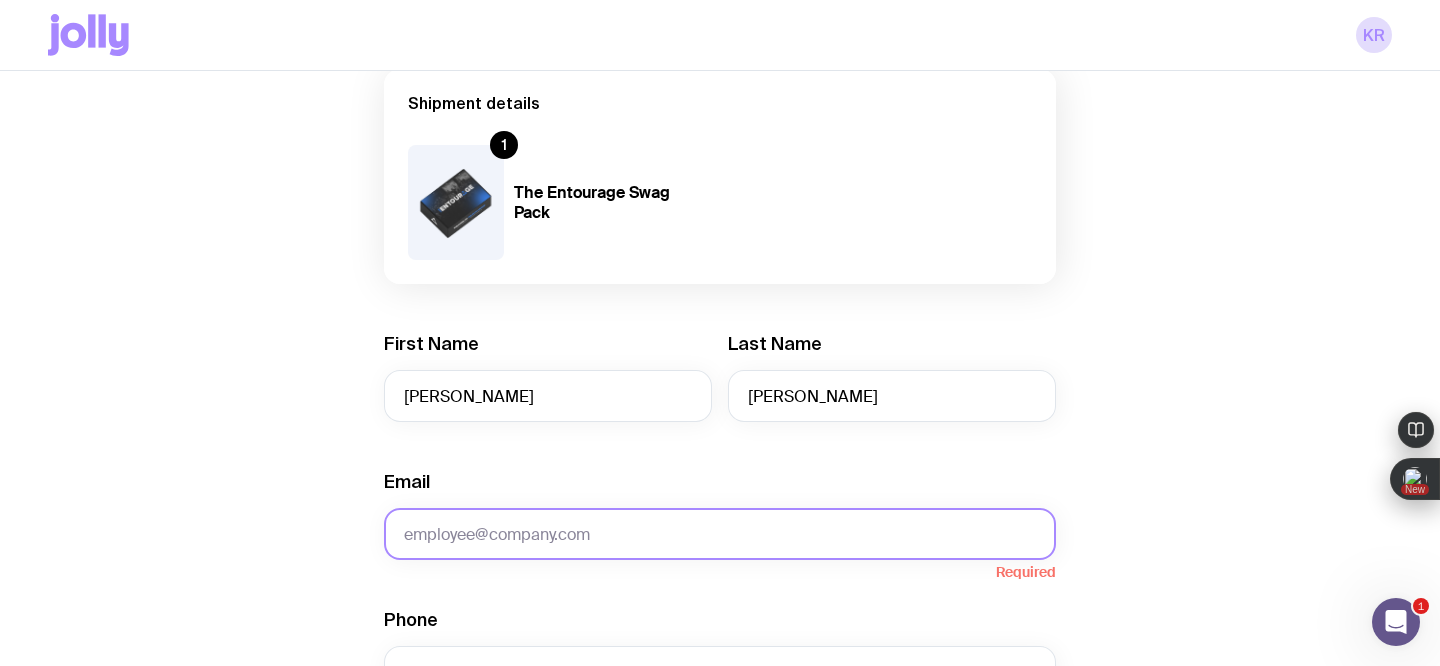 paste on "[PERSON_NAME][EMAIL_ADDRESS][DOMAIN_NAME]" 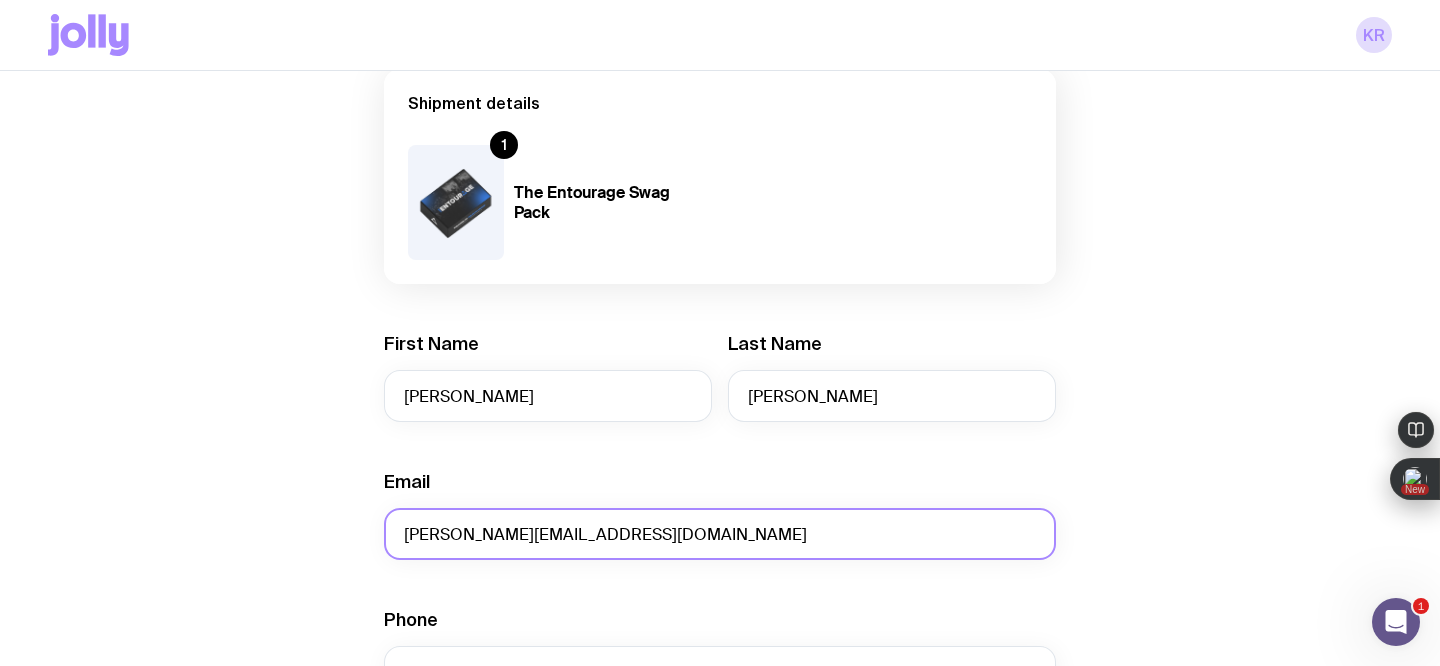 type on "[PERSON_NAME][EMAIL_ADDRESS][DOMAIN_NAME]" 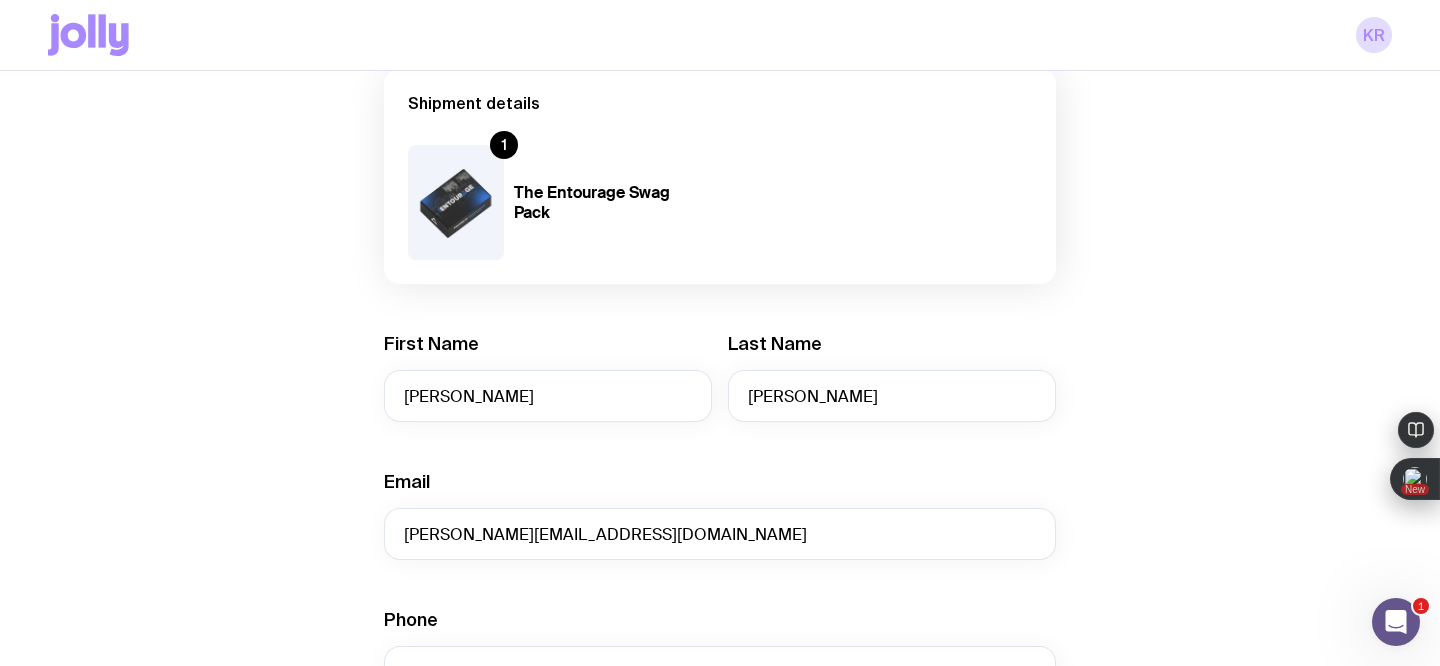 click on "Create shipment Shipment details 1 The Entourage Swag Pack First Name [PERSON_NAME] Name [PERSON_NAME] Email [PERSON_NAME][EMAIL_ADDRESS][DOMAIN_NAME] Phone Company Address  Sending to lots of addresses?  ACT Loading... Australia Loading...  We’re unable to deliver to PO Boxes. Please use a street address so your shipment arrives without a hitch.  Payment Details  Shipping costs will be invoiced to your account at the end of each month.  Create shipment  Cancel" 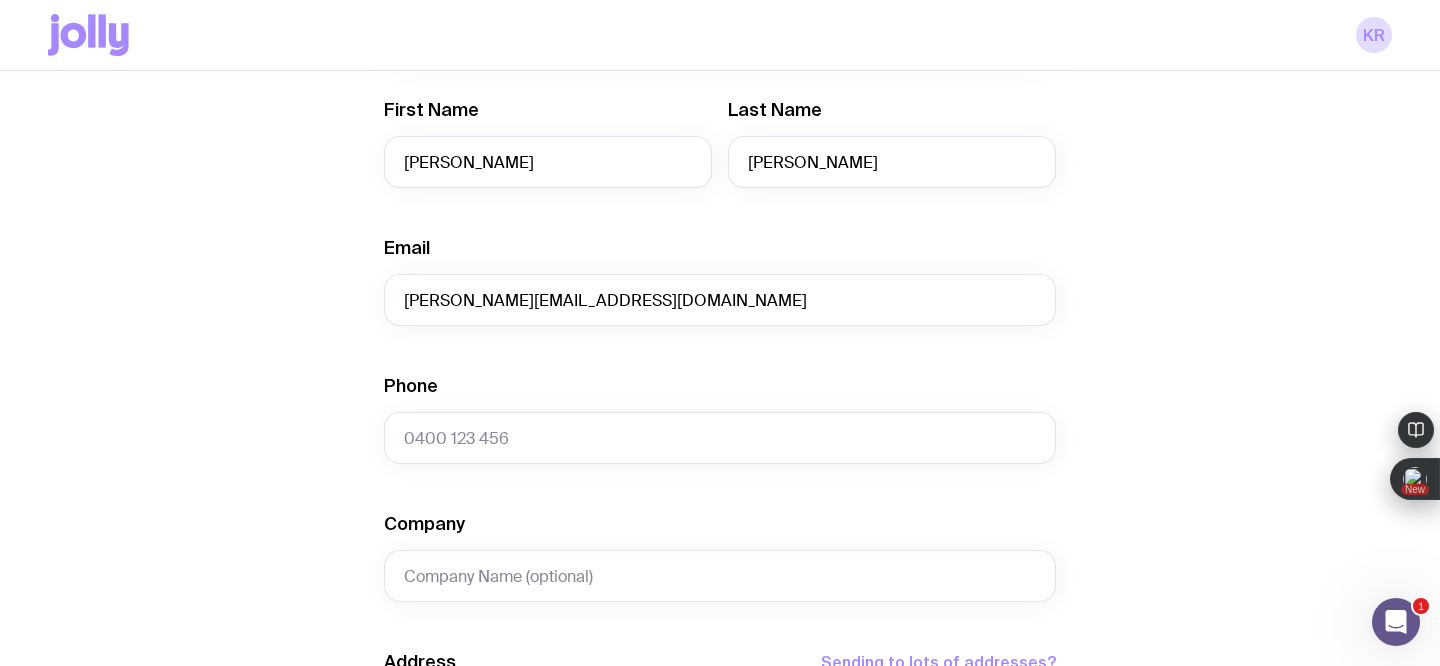 scroll, scrollTop: 456, scrollLeft: 0, axis: vertical 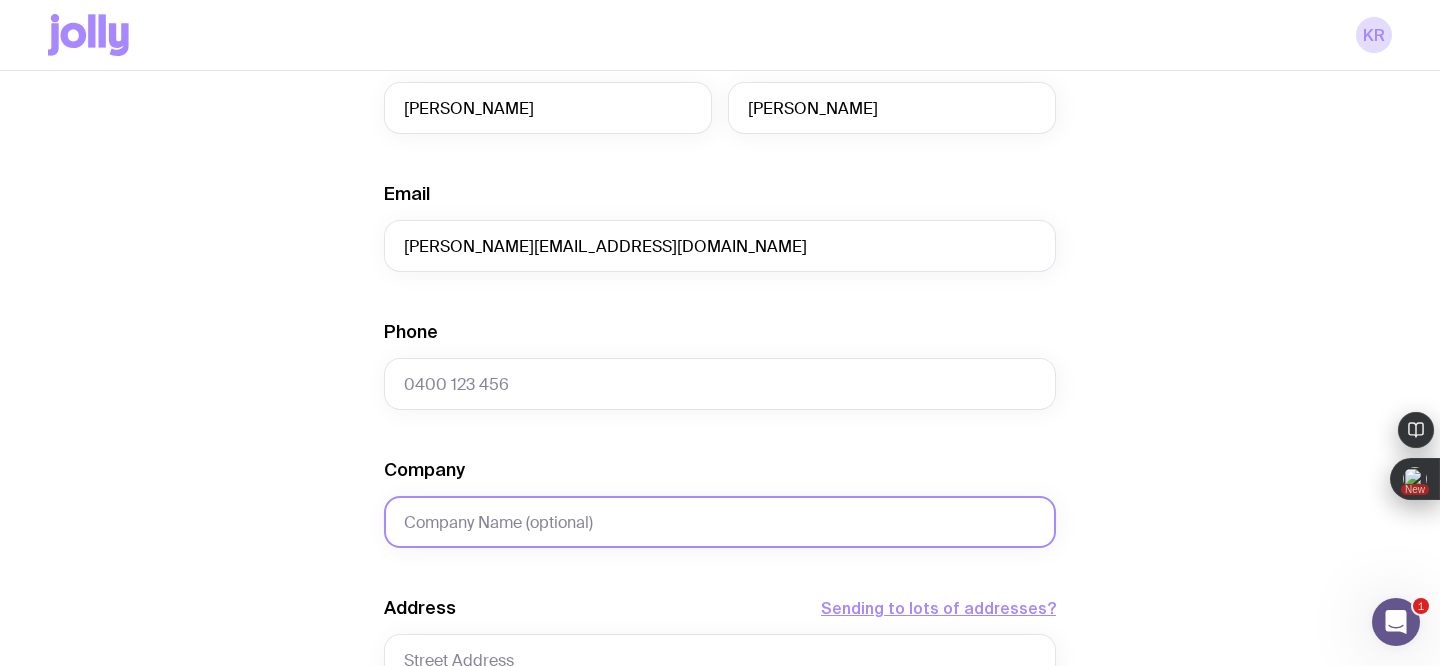 click on "Company" 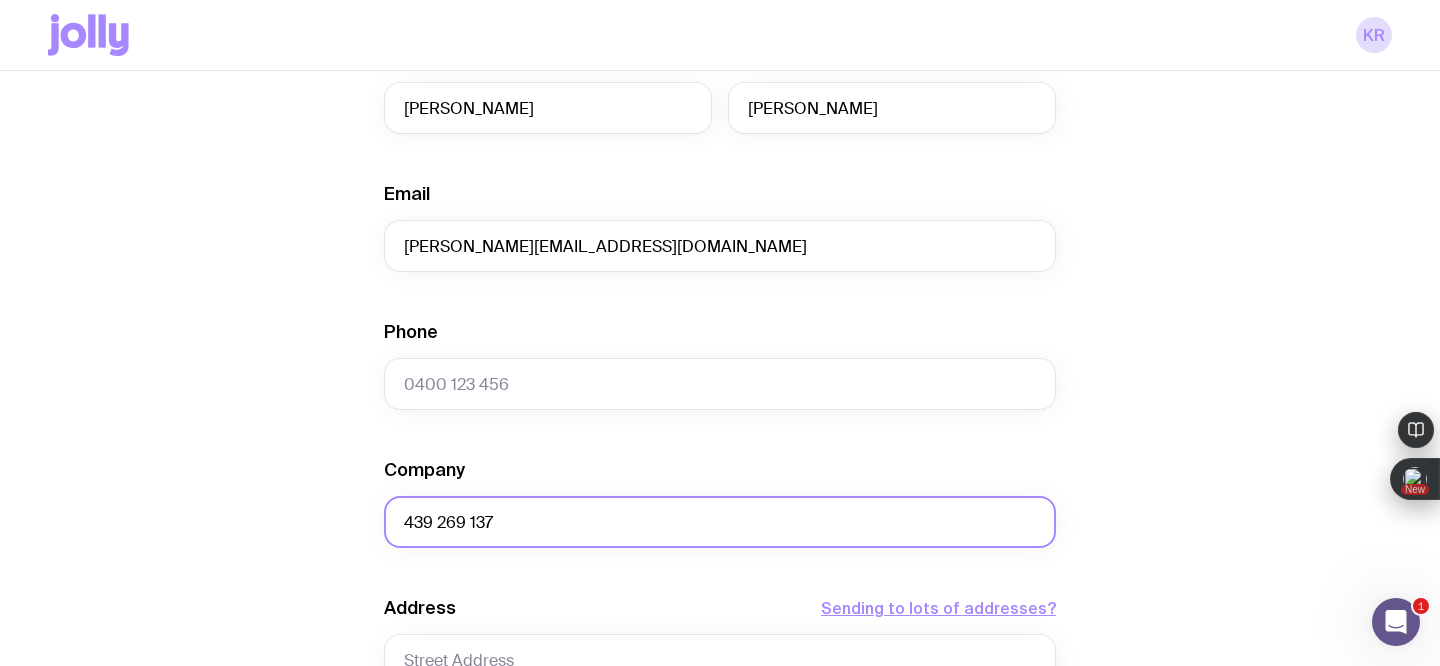click on "439 269 137" 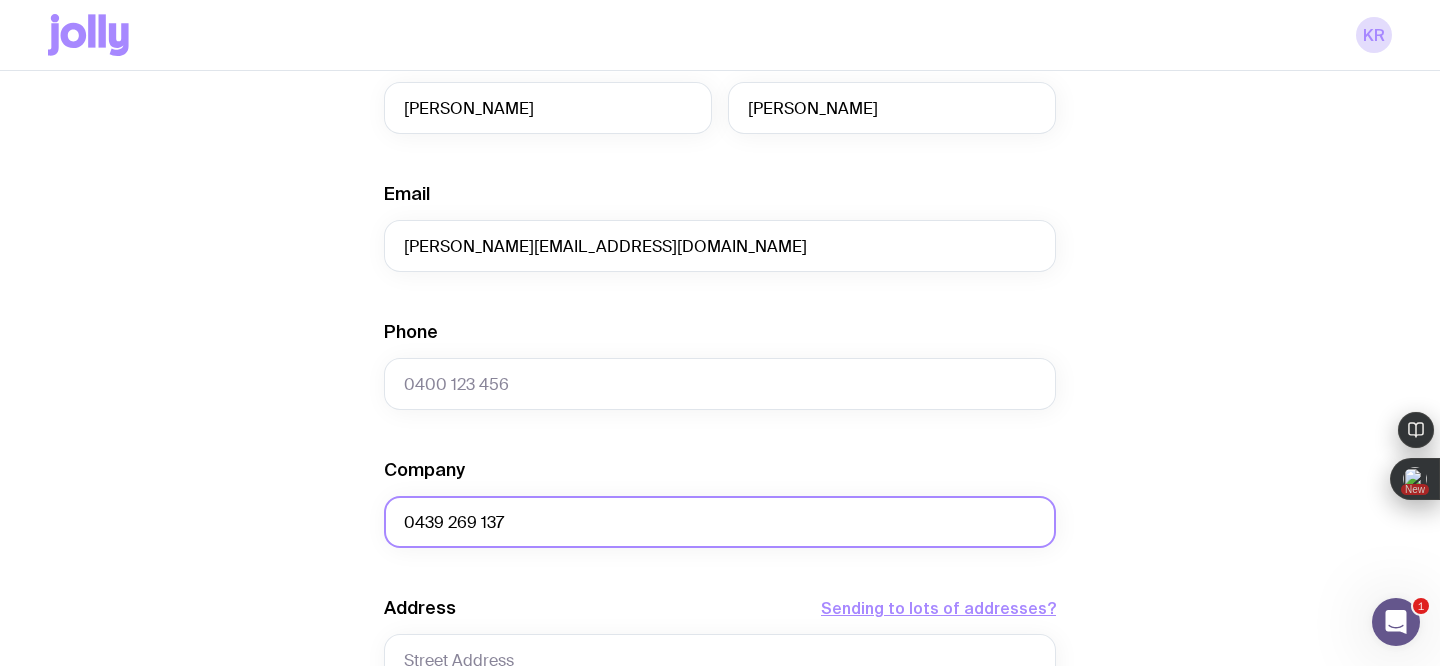 type on "0439 269 137" 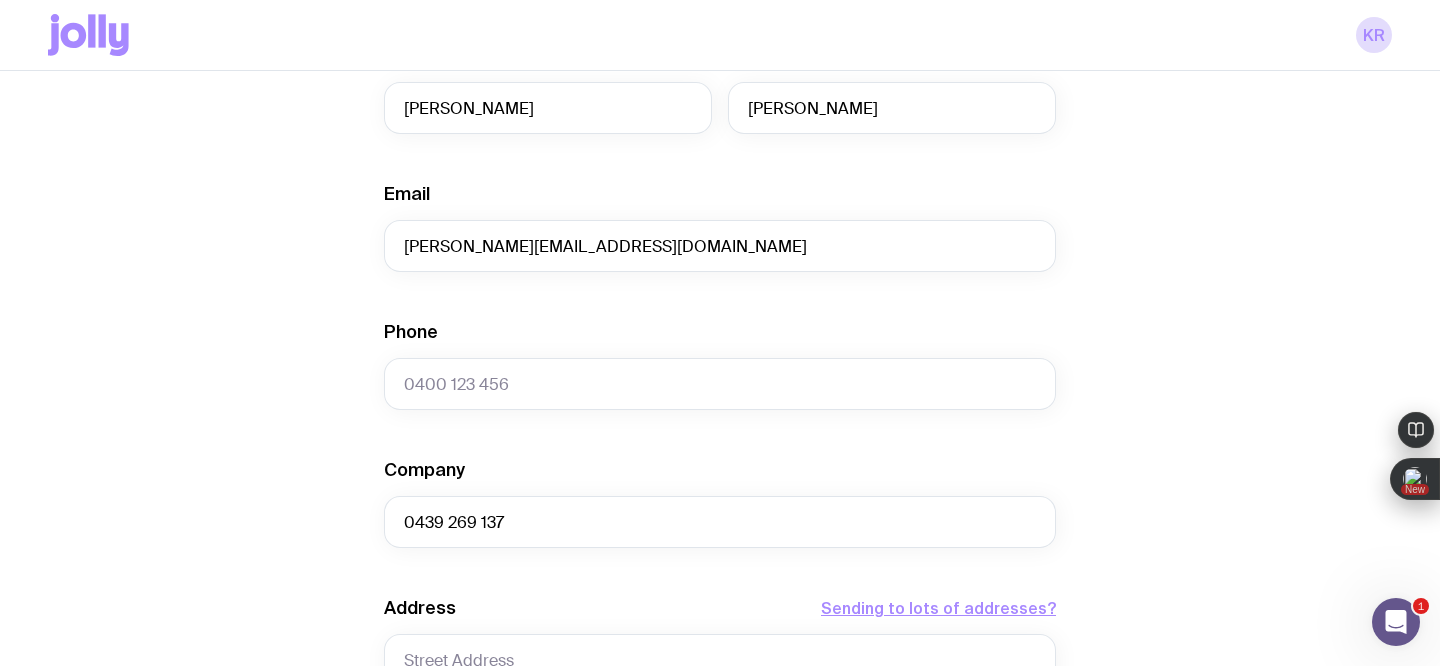 click on "Create shipment Shipment details 1 The Entourage Swag Pack First Name [PERSON_NAME] Name [PERSON_NAME] Email [PERSON_NAME][EMAIL_ADDRESS][DOMAIN_NAME] Phone Company [PHONE_NUMBER] Address  Sending to lots of addresses?  ACT Loading... Australia Loading...  We’re unable to deliver to PO Boxes. Please use a street address so your shipment arrives without a hitch.  Payment Details  Shipping costs will be invoiced to your account at the end of each month.  Create shipment  Cancel" 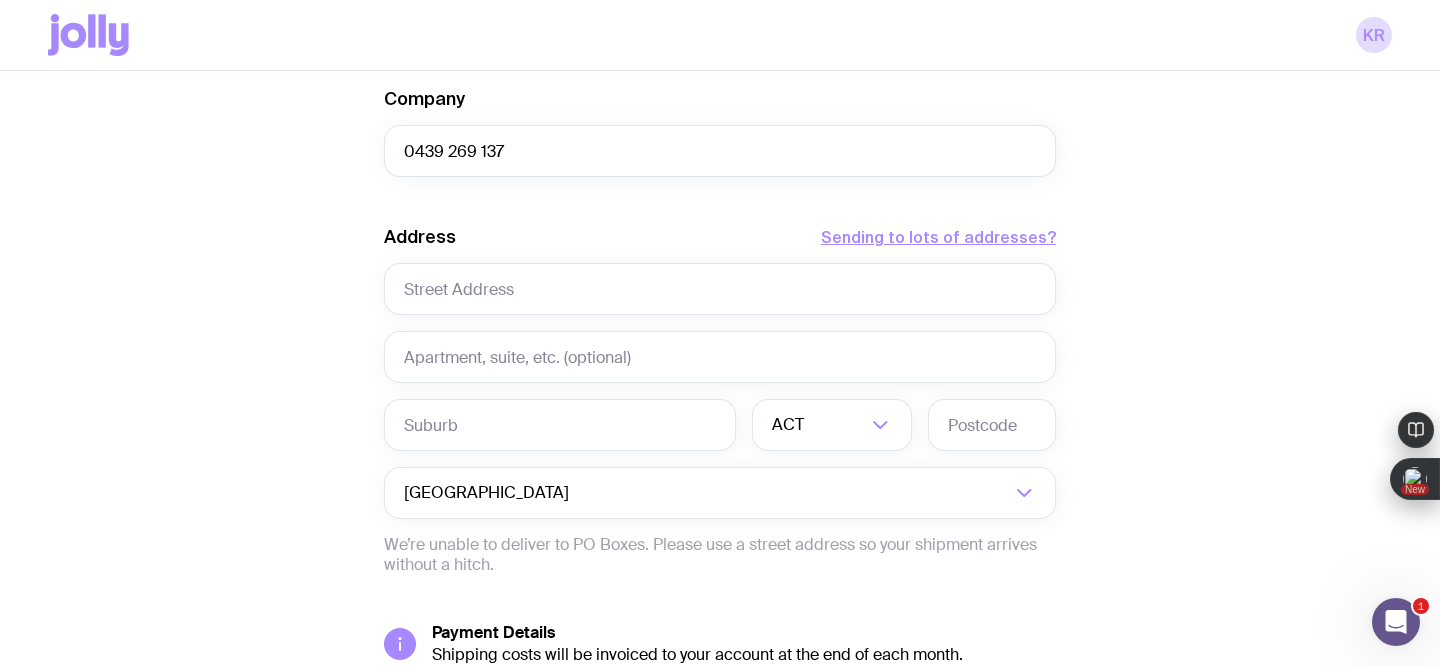 scroll, scrollTop: 829, scrollLeft: 0, axis: vertical 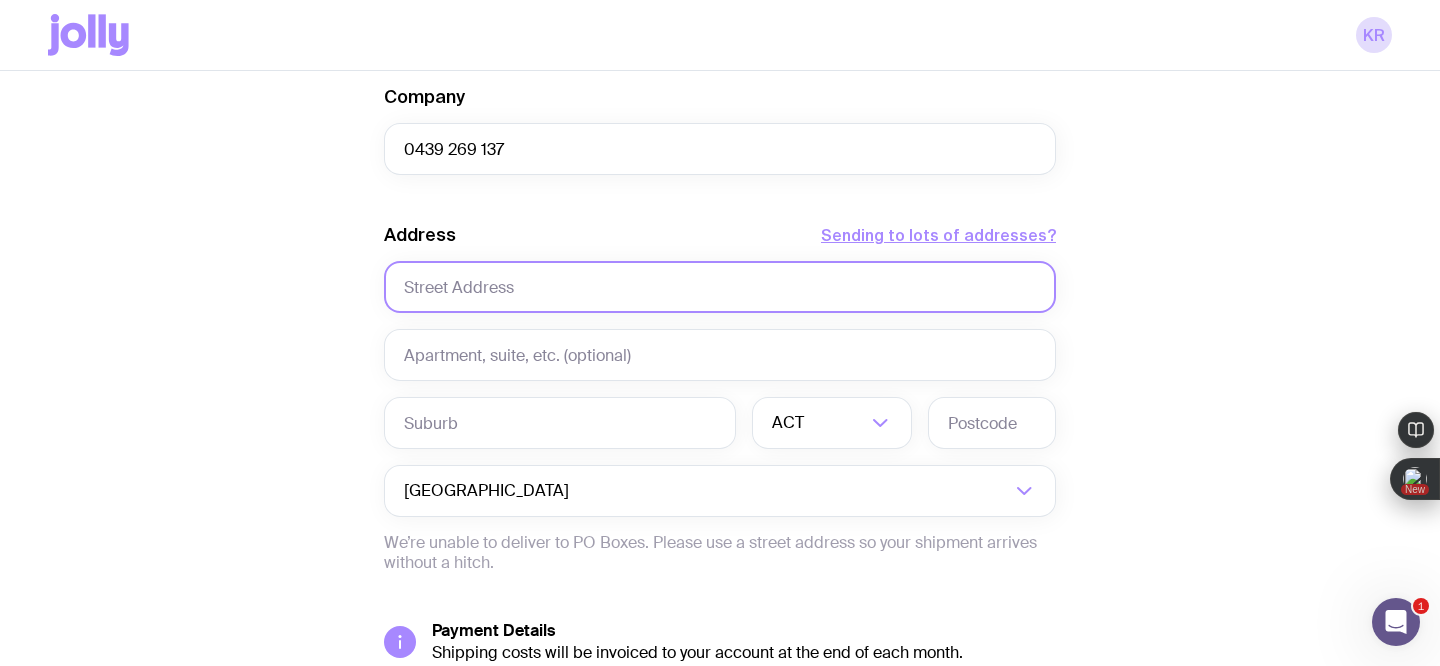 click 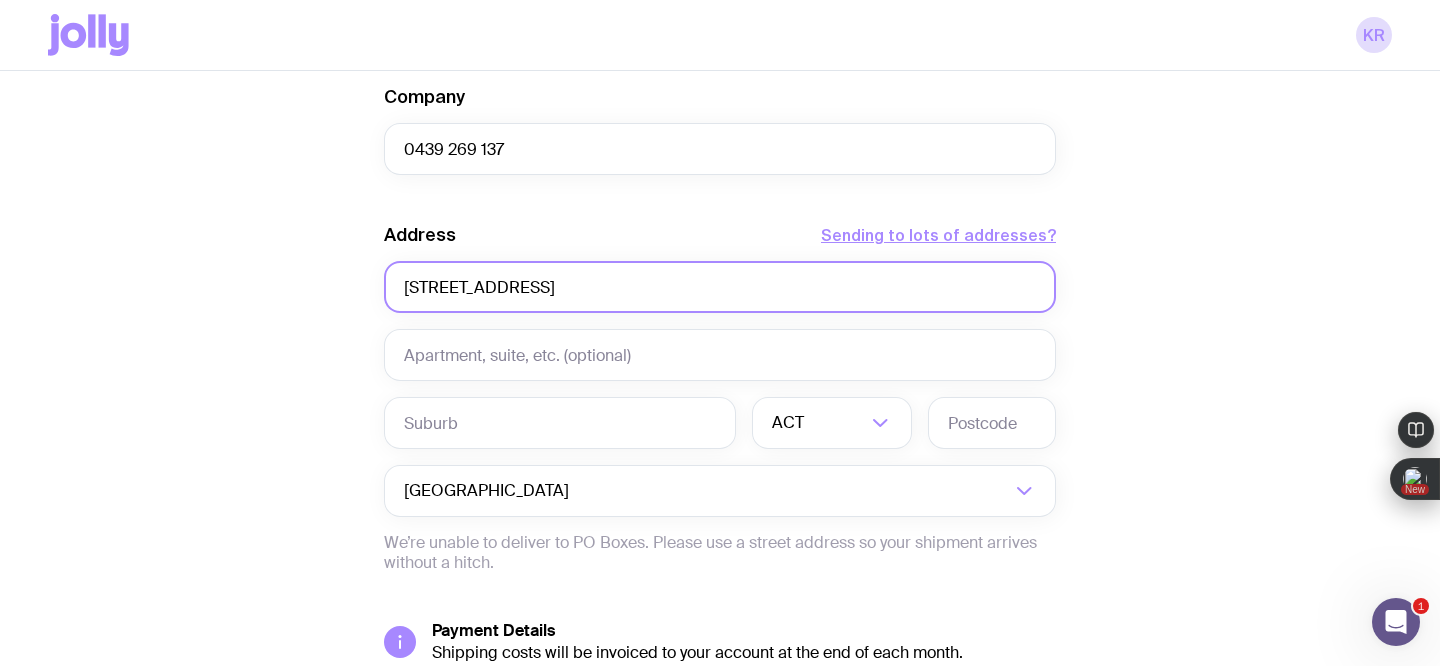 drag, startPoint x: 770, startPoint y: 283, endPoint x: 524, endPoint y: 296, distance: 246.34326 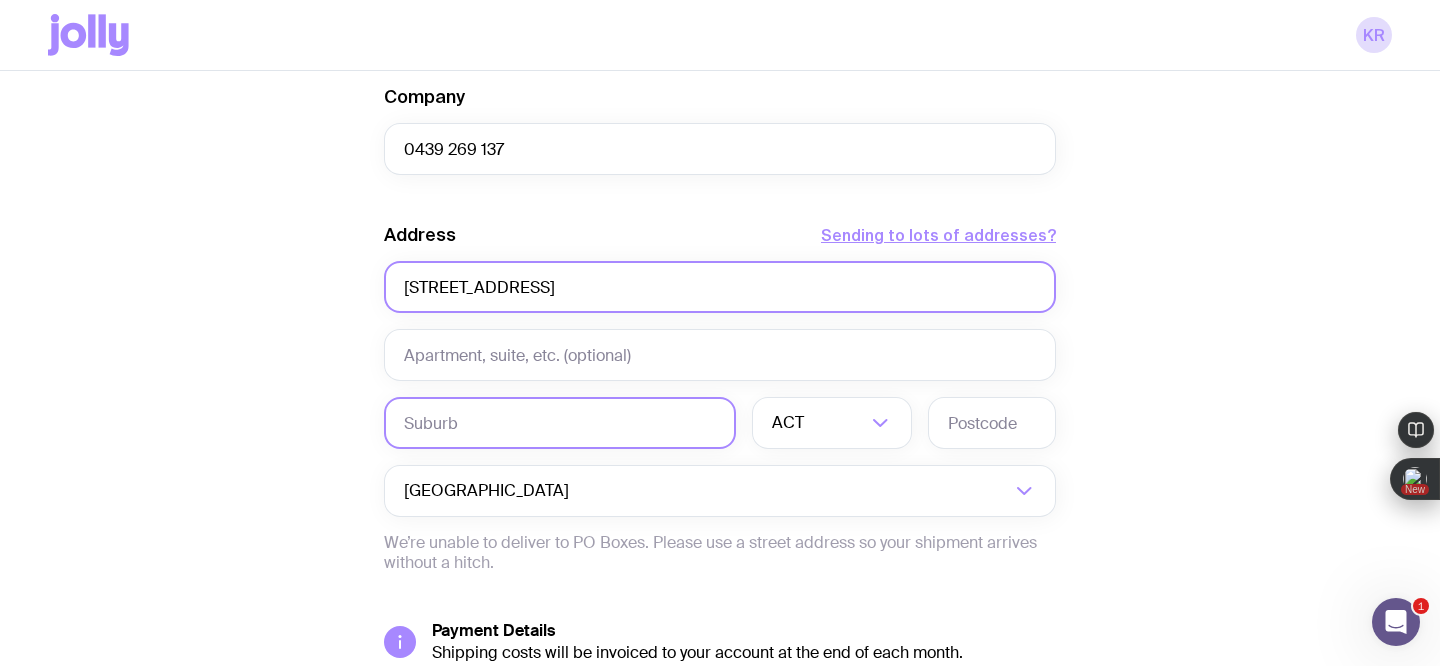 type on "[STREET_ADDRESS]" 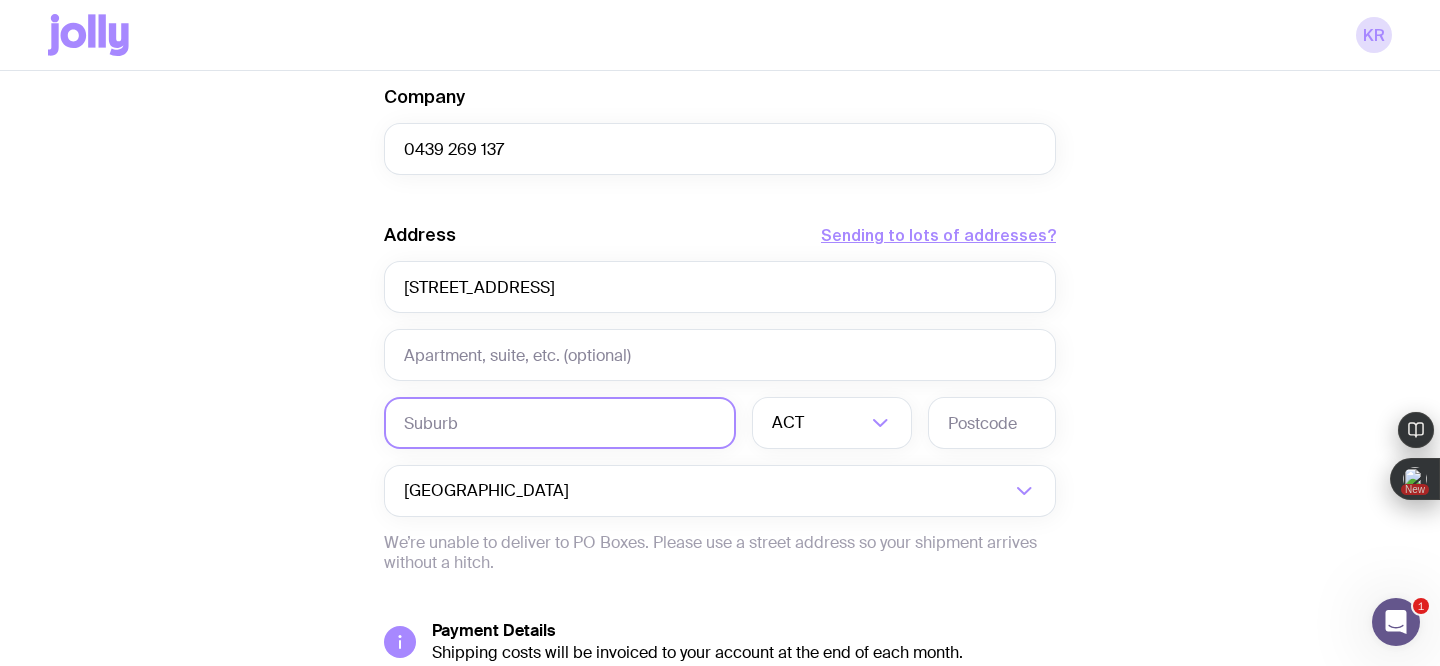 click 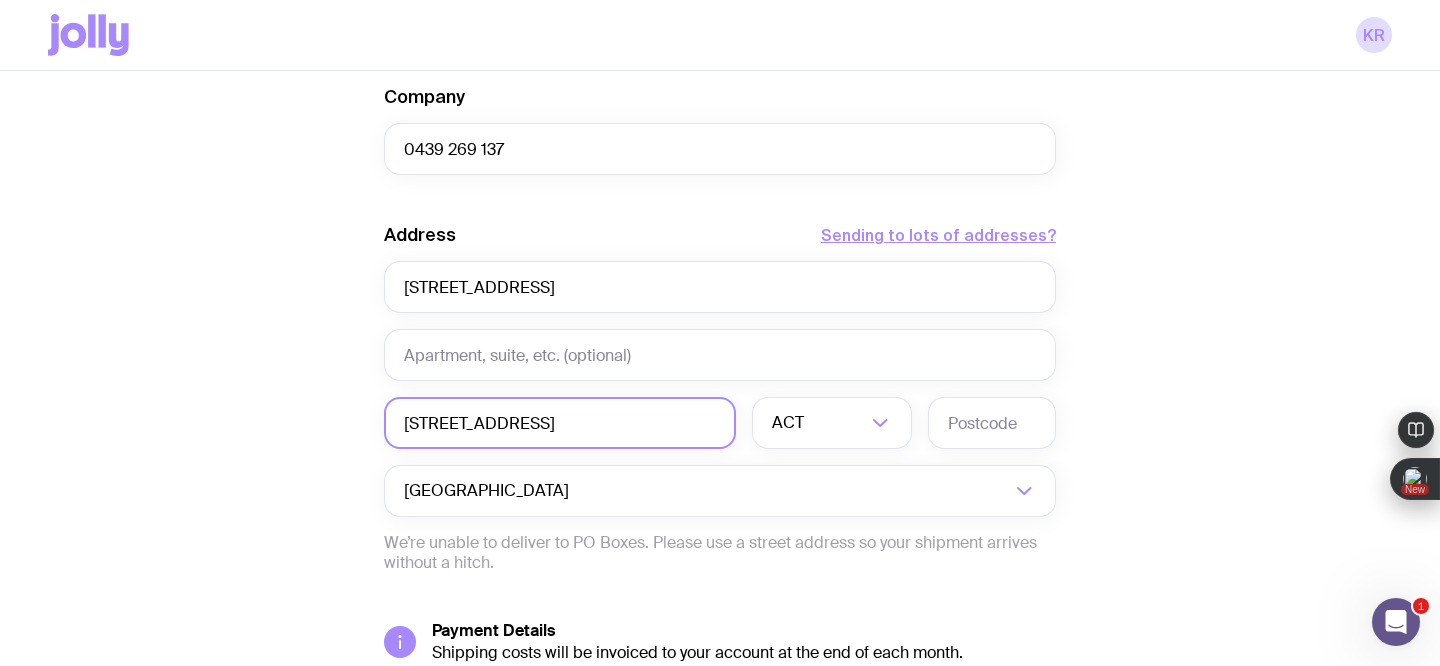scroll, scrollTop: 0, scrollLeft: 42, axis: horizontal 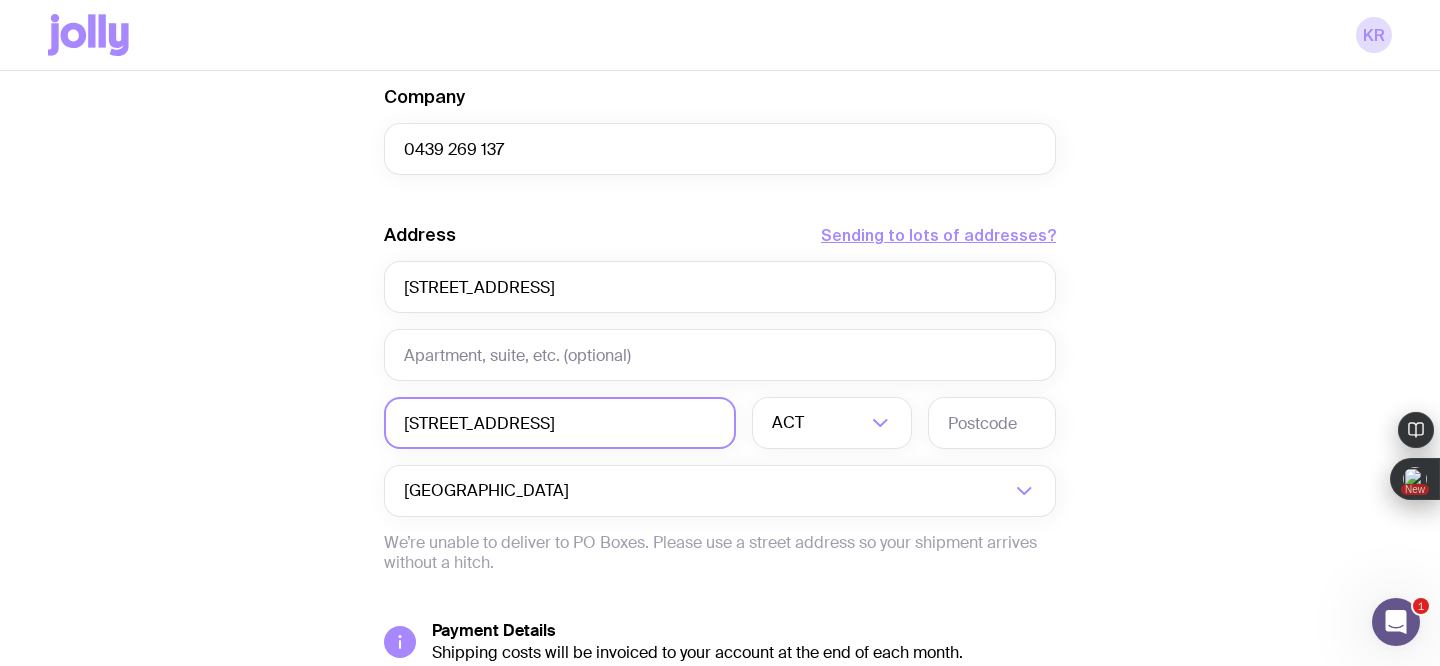 drag, startPoint x: 491, startPoint y: 429, endPoint x: 394, endPoint y: 422, distance: 97.25225 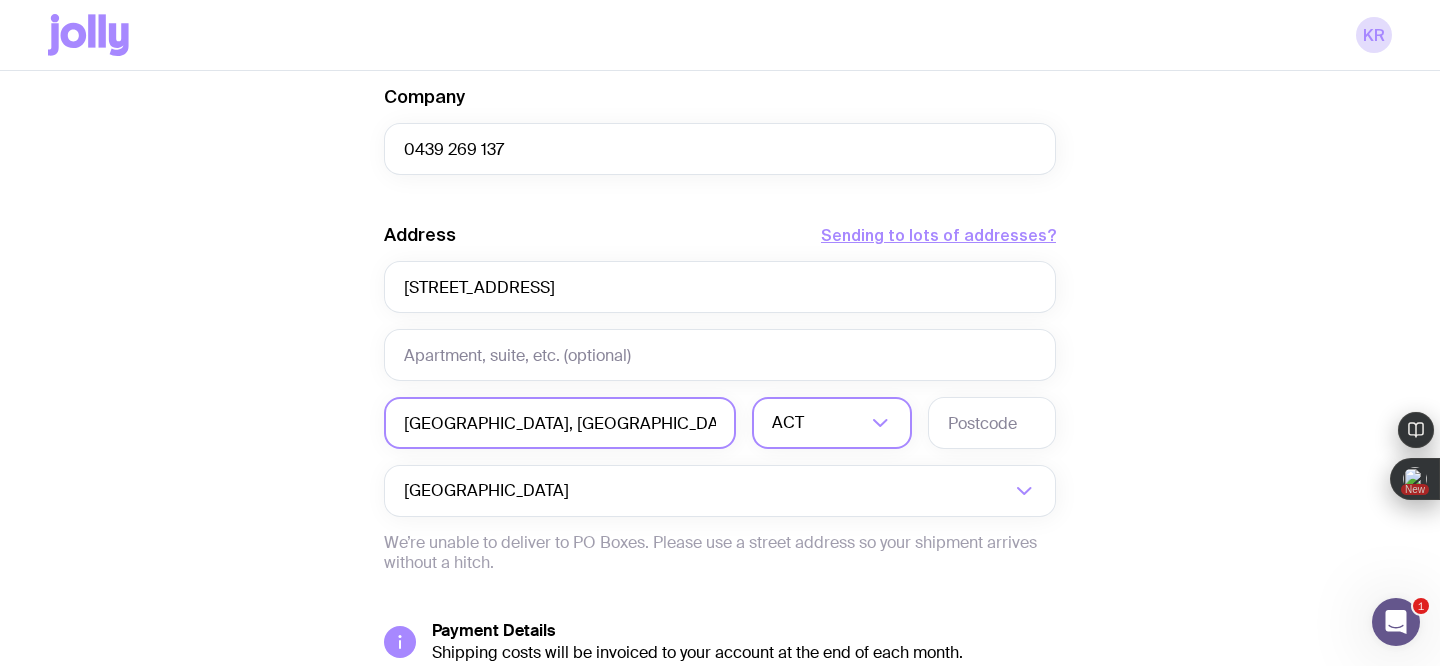 type on "[GEOGRAPHIC_DATA], [GEOGRAPHIC_DATA] 3931 [GEOGRAPHIC_DATA]" 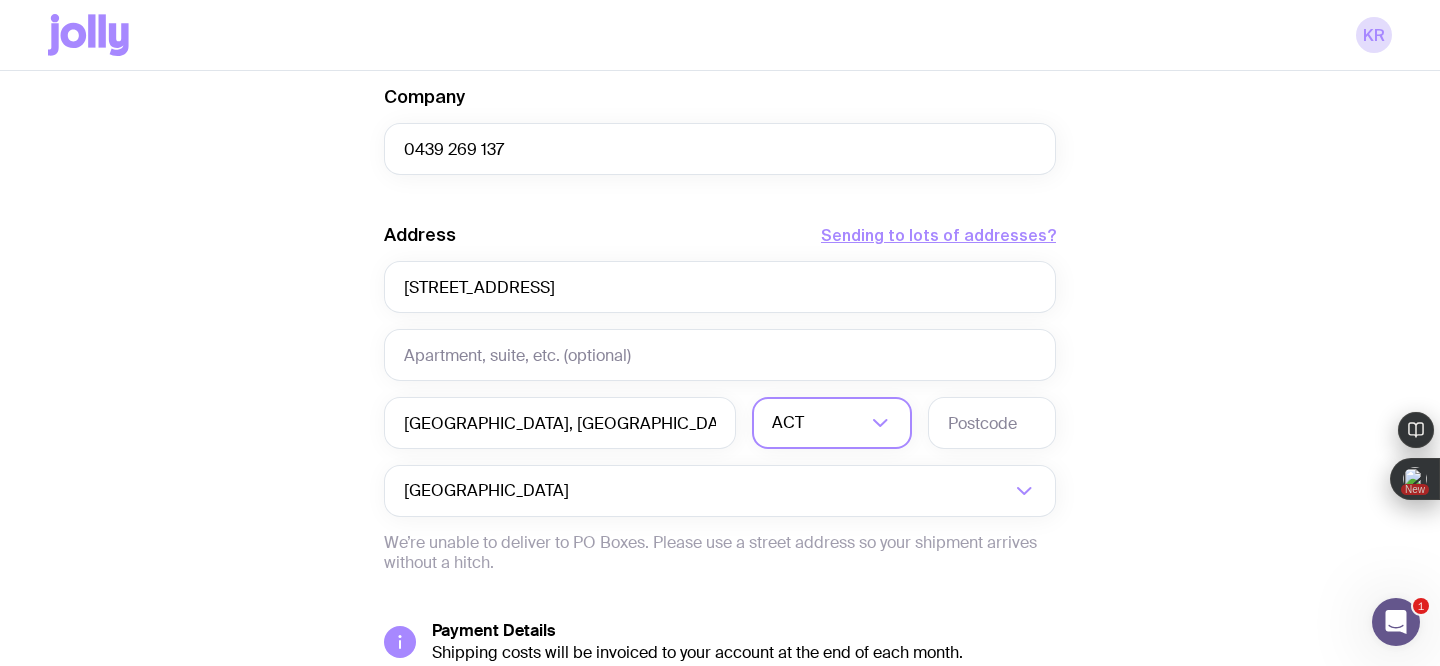 click 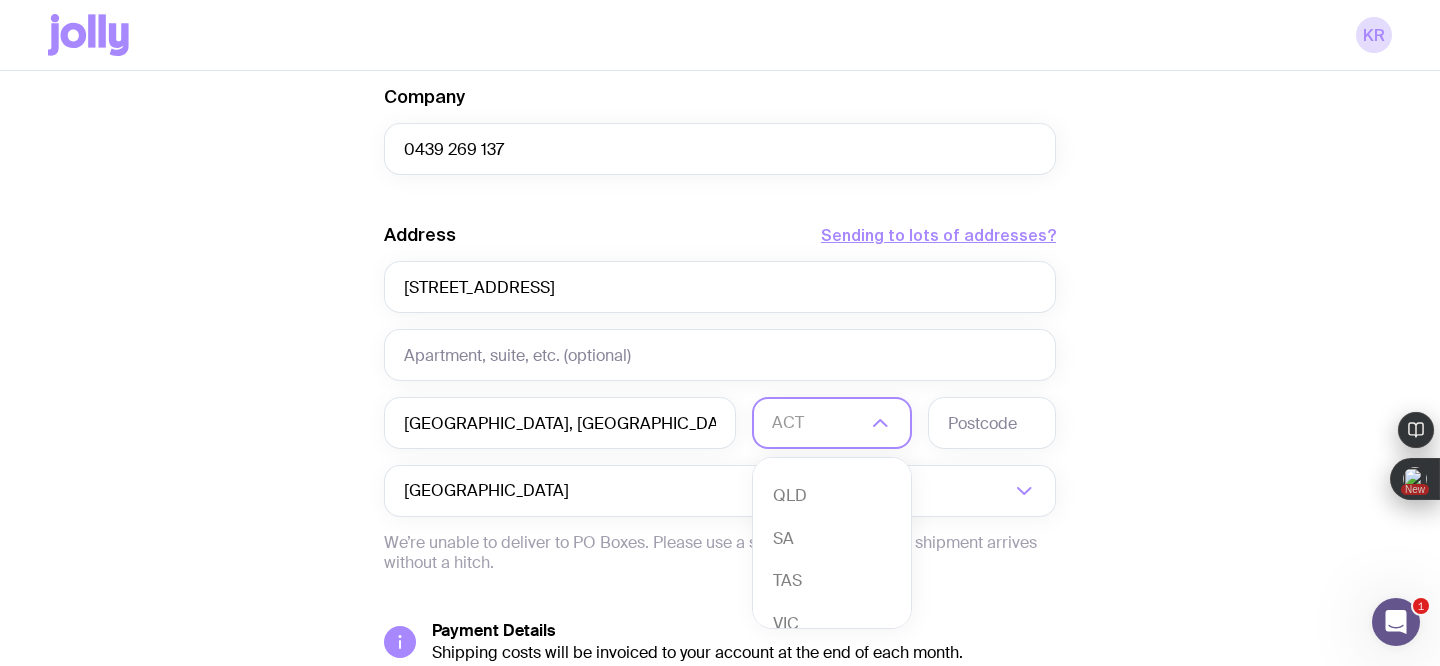 scroll, scrollTop: 183, scrollLeft: 0, axis: vertical 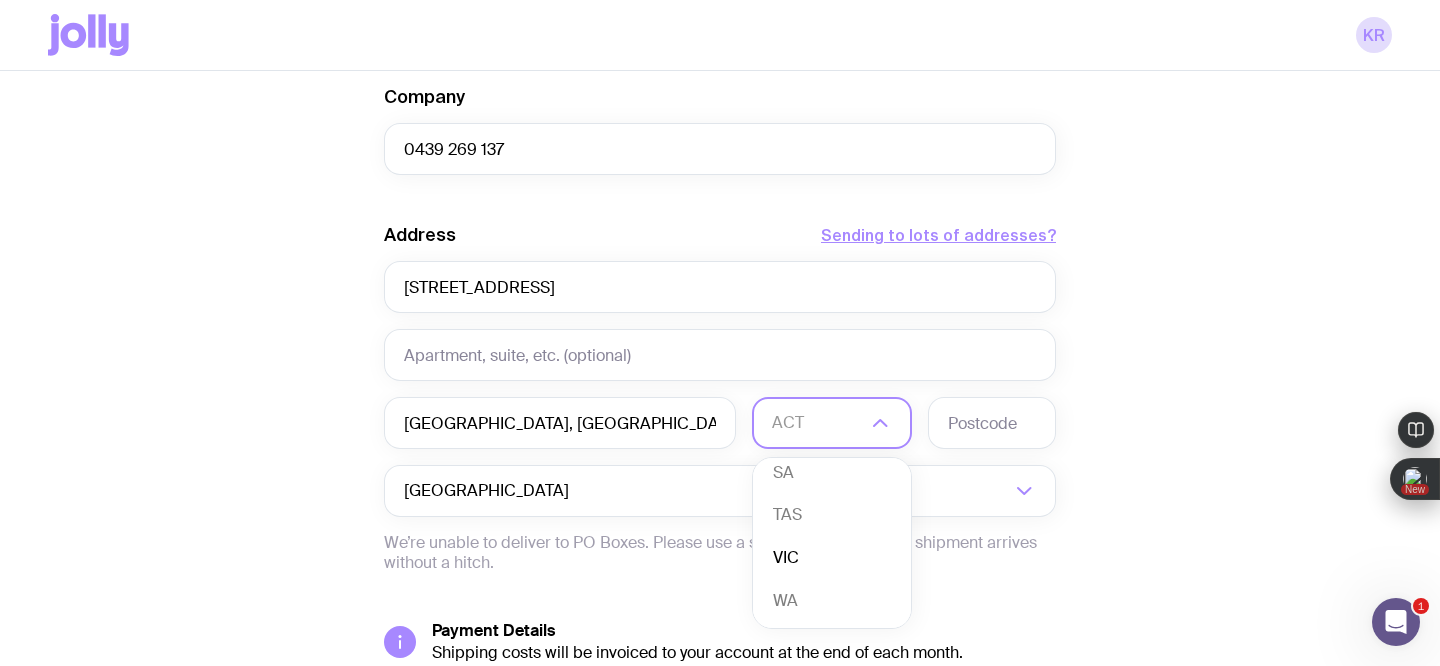 click on "VIC" 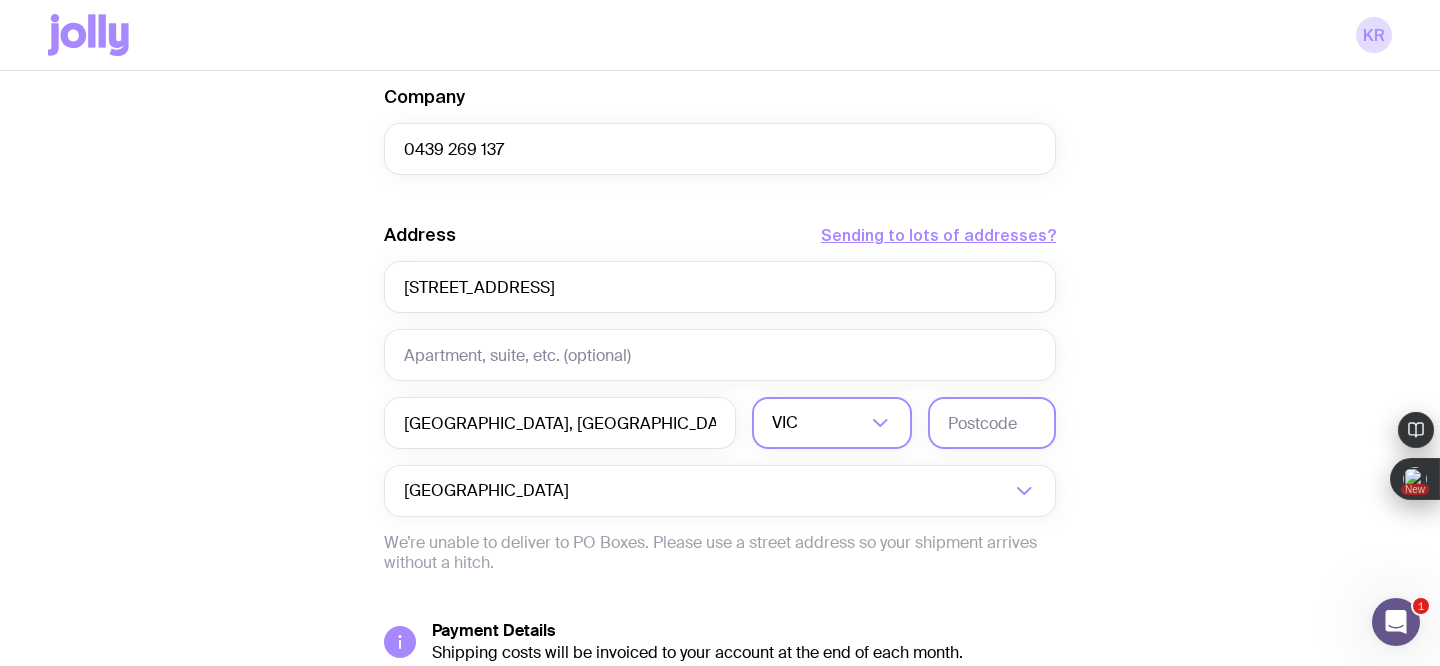 click 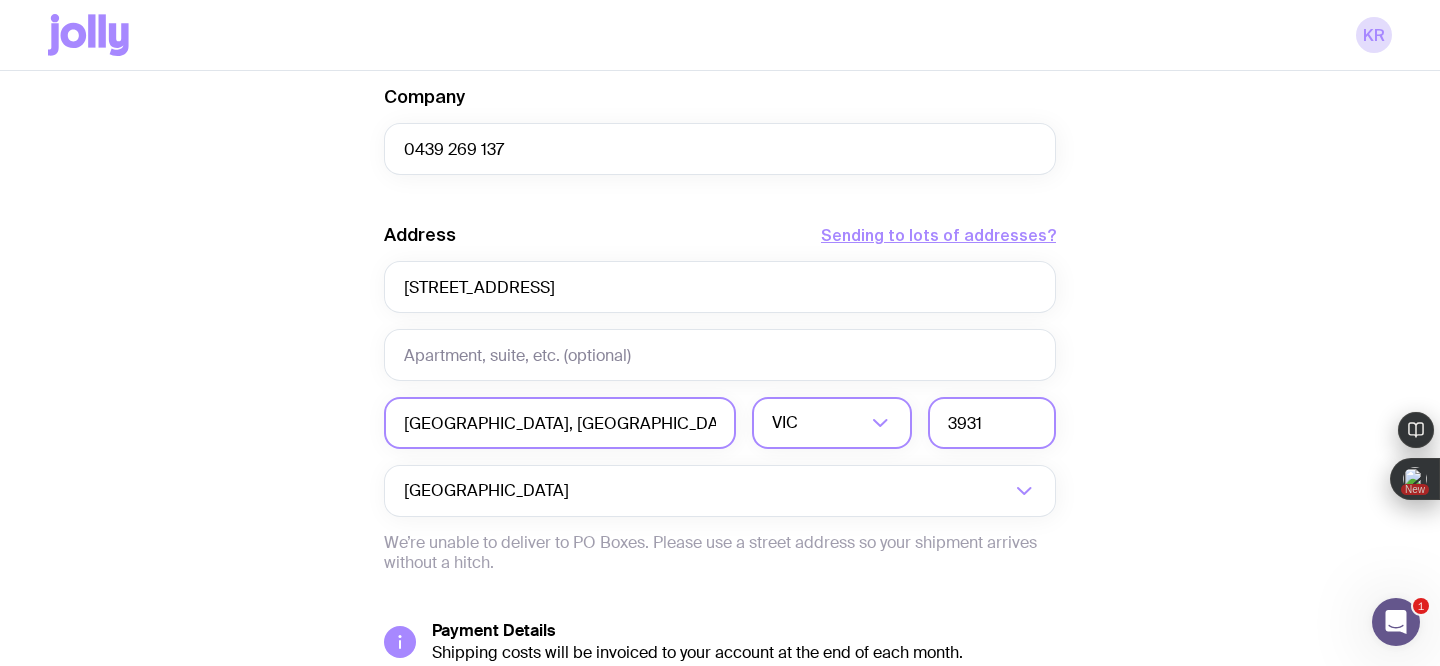 type on "3931" 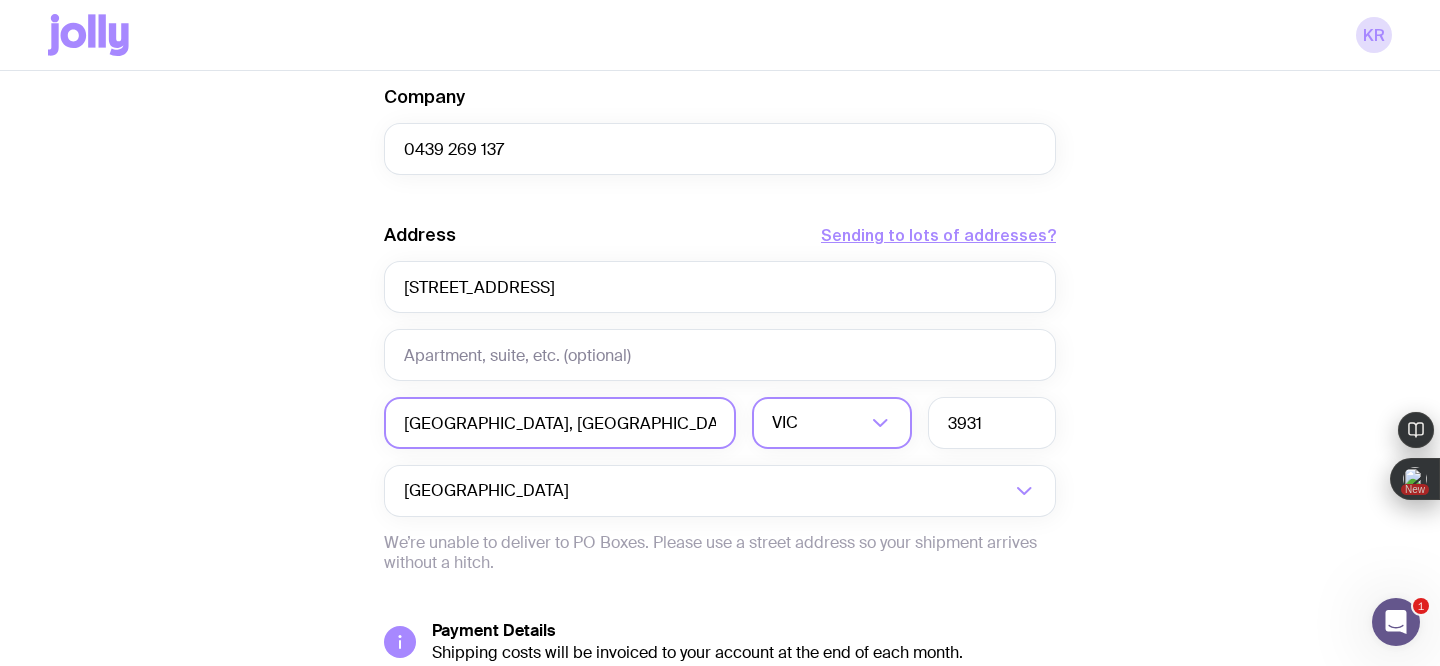 drag, startPoint x: 664, startPoint y: 424, endPoint x: 489, endPoint y: 424, distance: 175 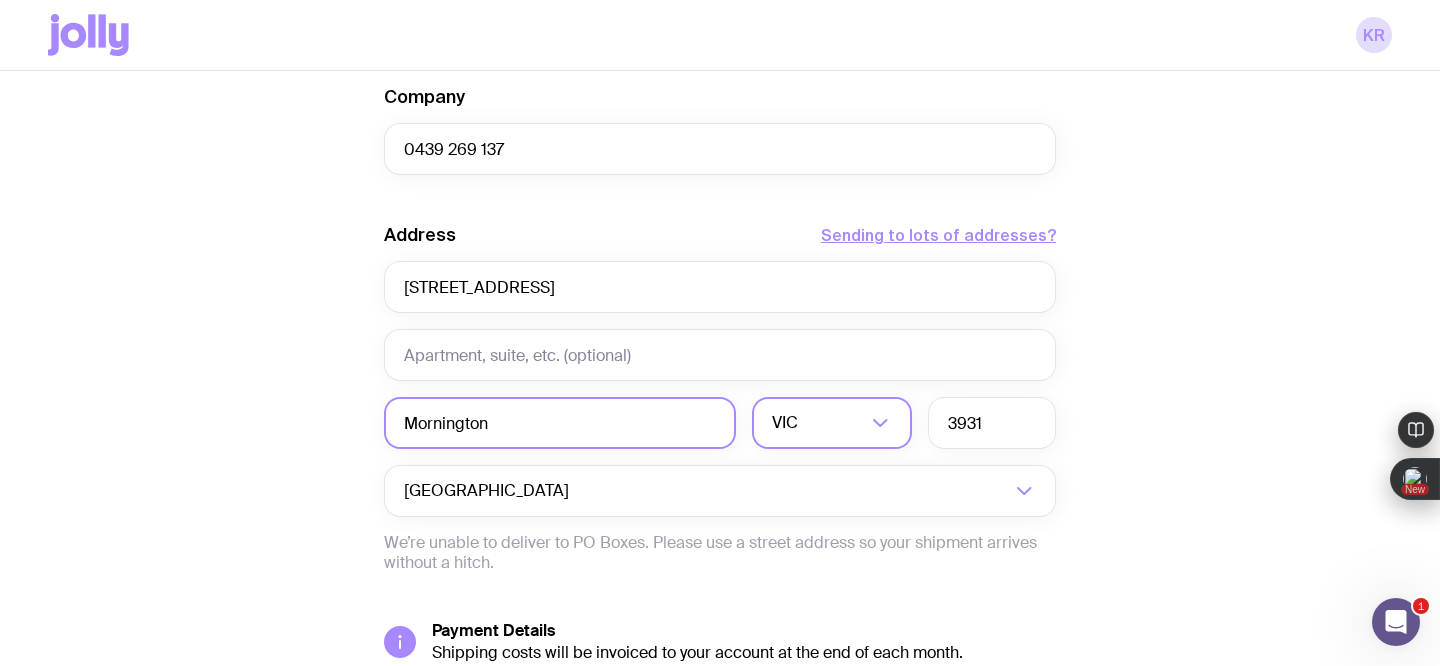 type on "Mornington" 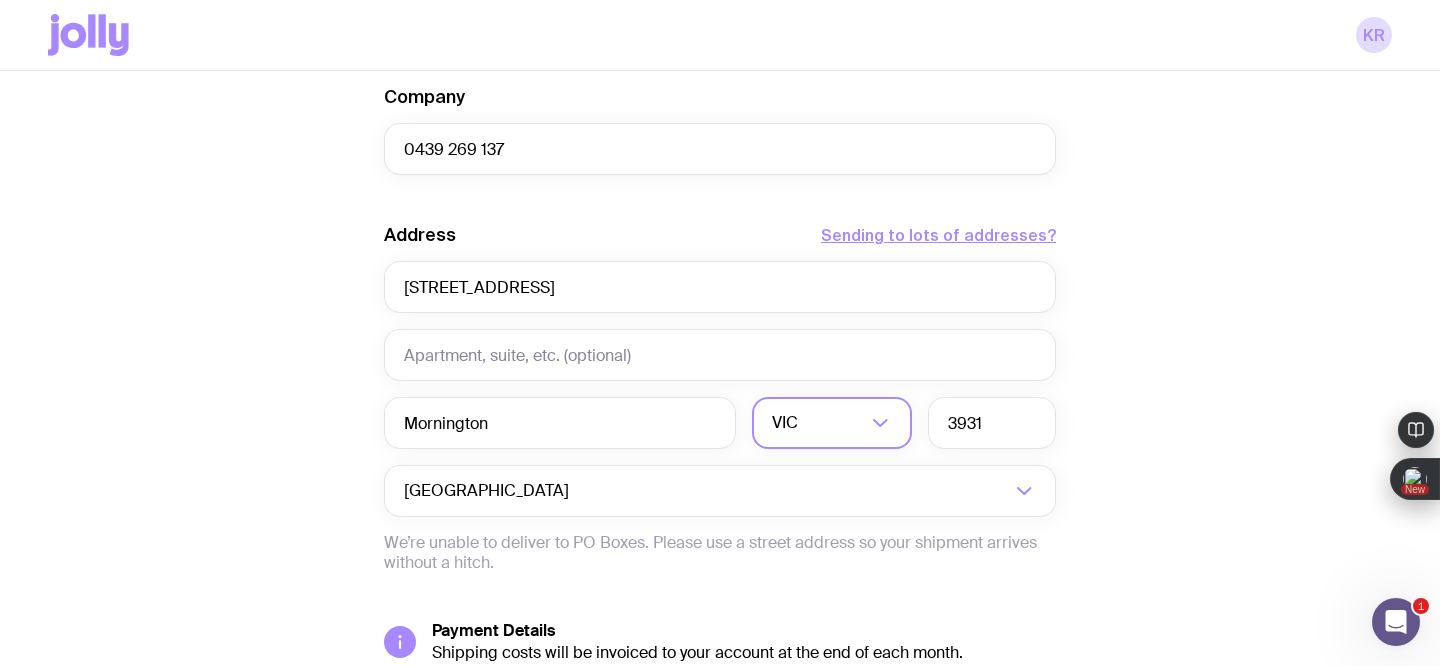click on "Create shipment Shipment details 1 The Entourage Swag Pack First Name [PERSON_NAME] Name [PERSON_NAME] Email [PERSON_NAME][EMAIL_ADDRESS][DOMAIN_NAME] Phone Company [PHONE_NUMBER] Address  Sending to lots of addresses?  [STREET_ADDRESS] Loading... 3931 [GEOGRAPHIC_DATA] Loading...  We’re unable to deliver to PO Boxes. Please use a street address so your shipment arrives without a hitch.  Payment Details  Shipping costs will be invoiced to your account at the end of each month.  Create shipment  Cancel" 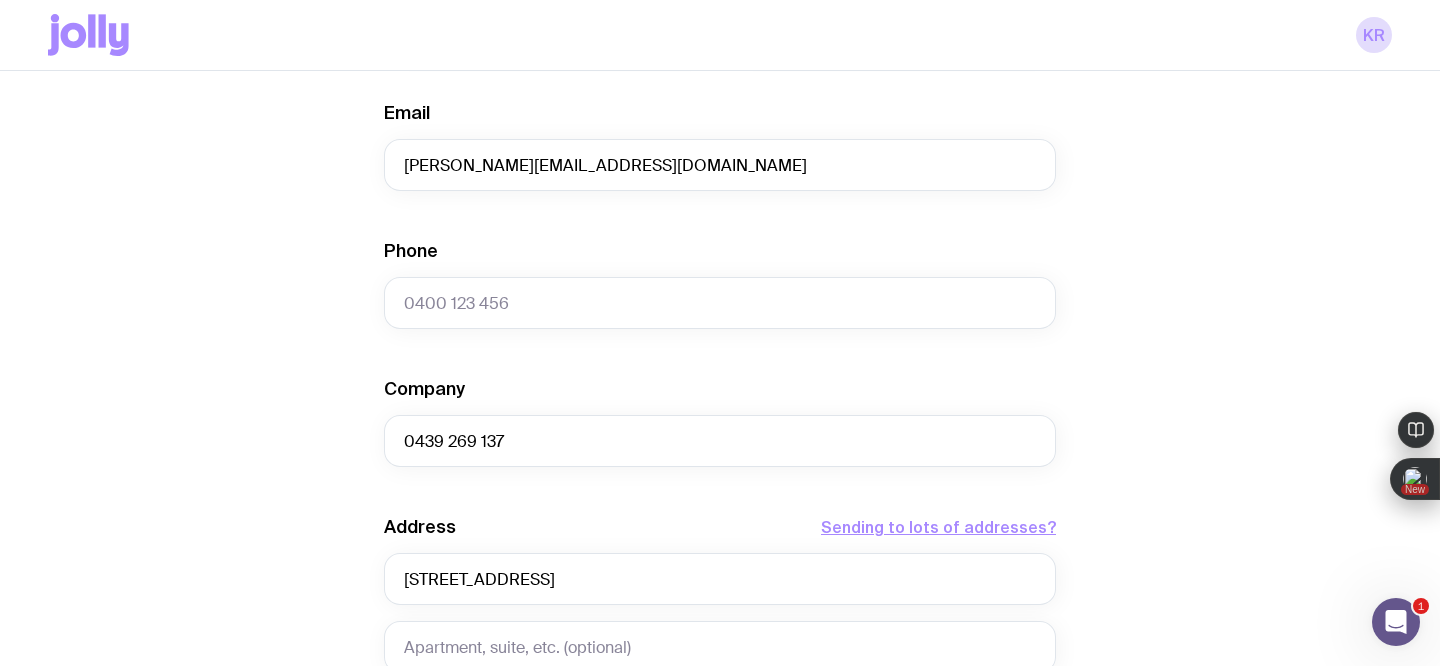 scroll, scrollTop: 1006, scrollLeft: 0, axis: vertical 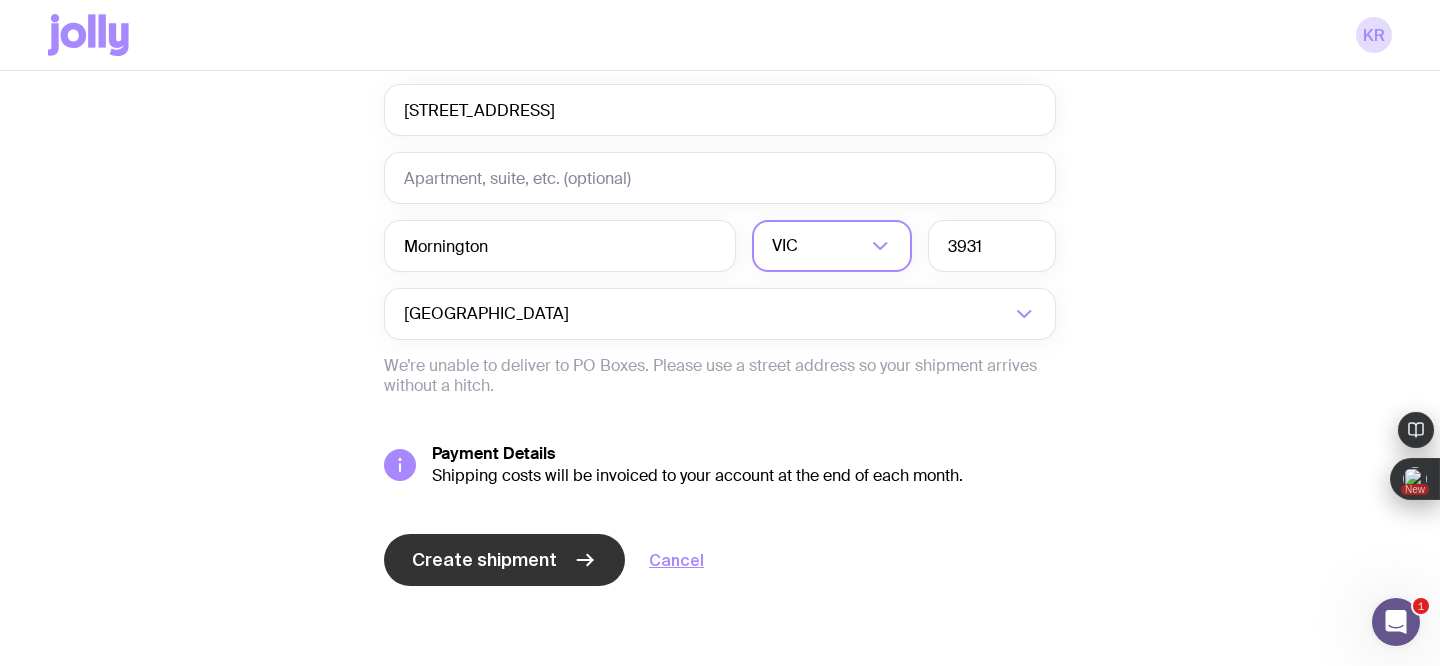 click on "Create shipment" 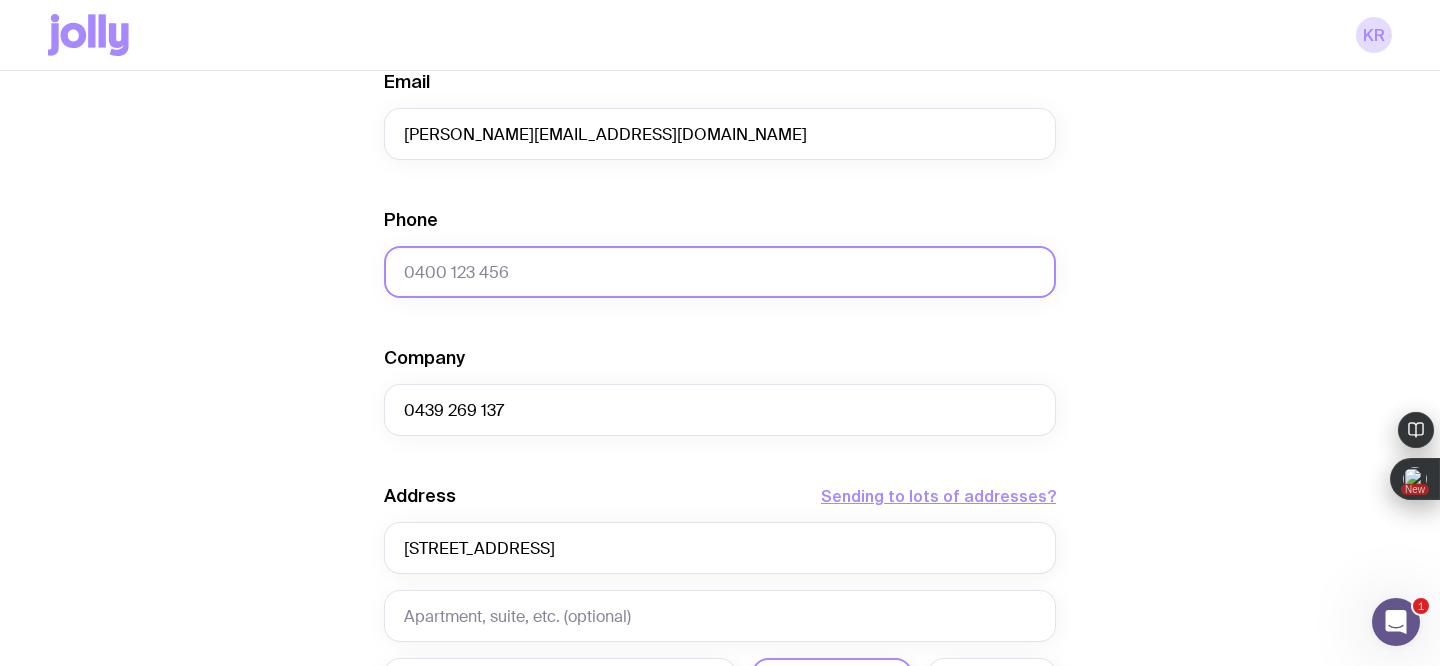 scroll, scrollTop: 526, scrollLeft: 0, axis: vertical 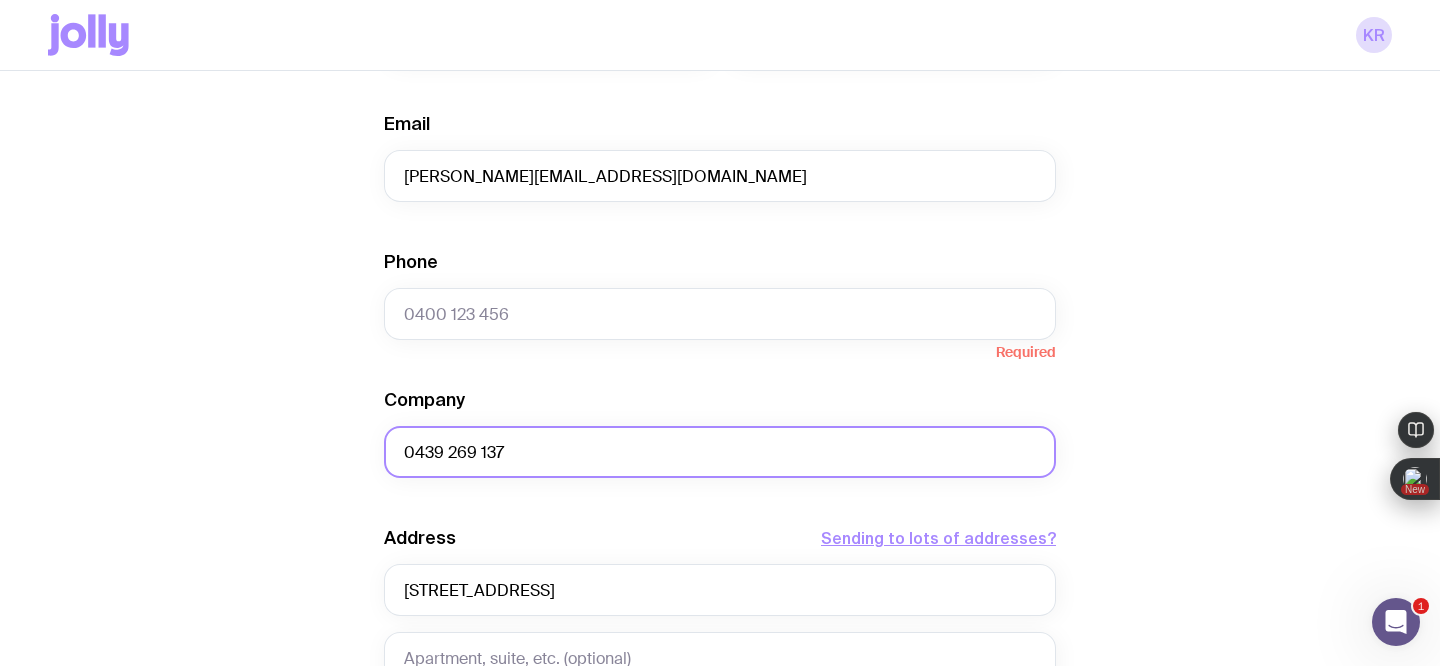 drag, startPoint x: 534, startPoint y: 452, endPoint x: 390, endPoint y: 451, distance: 144.00348 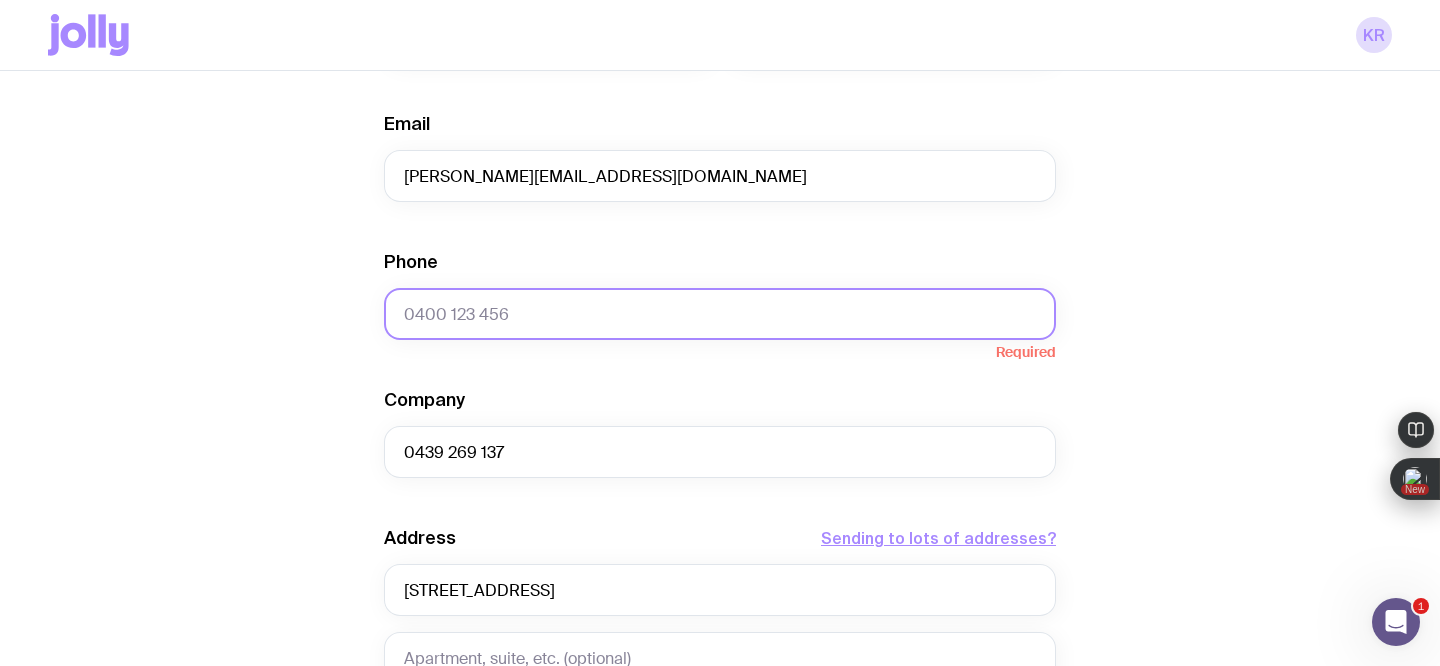 click on "Phone" 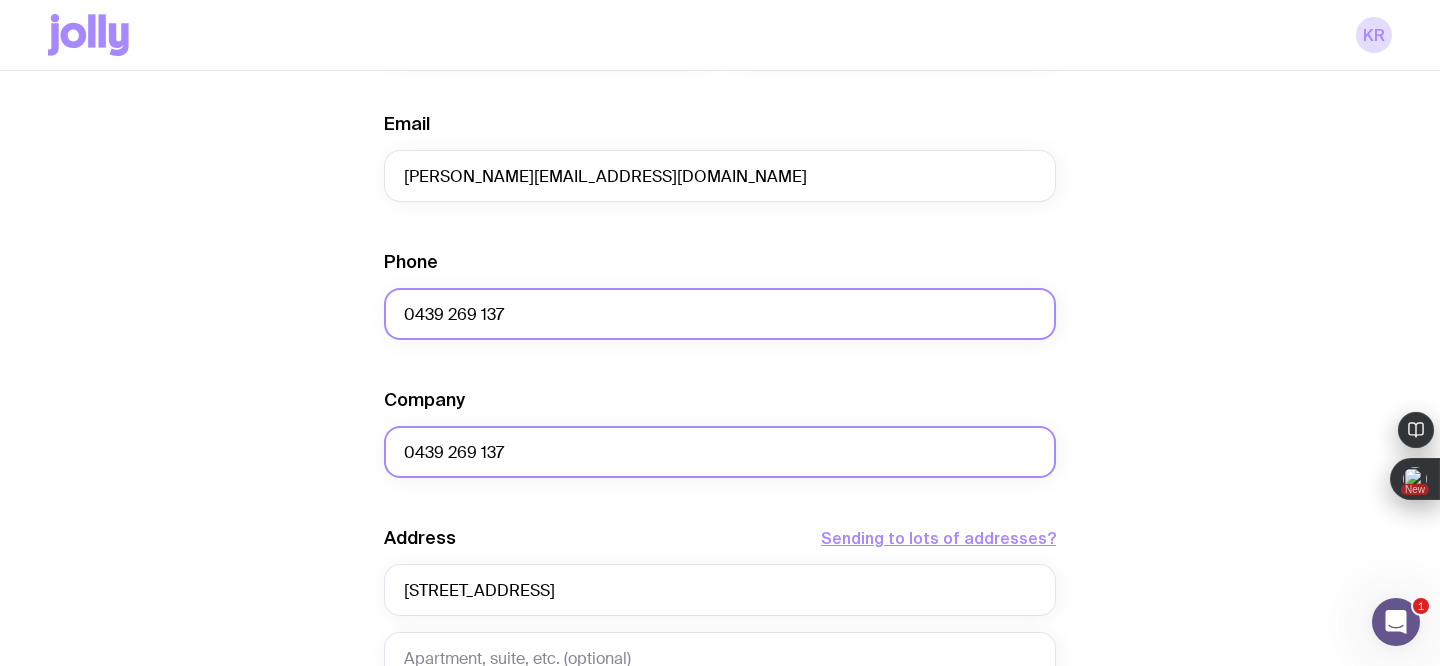 type on "0439 269 137" 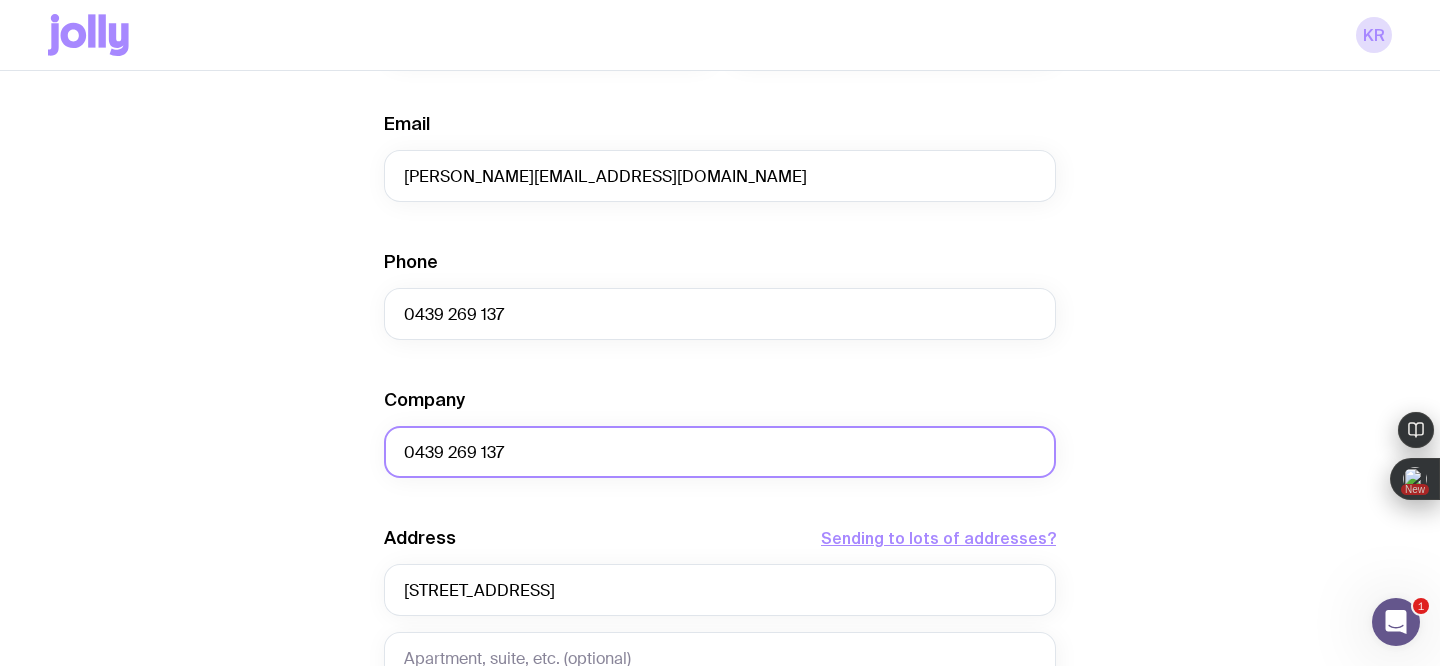 drag, startPoint x: 516, startPoint y: 456, endPoint x: 373, endPoint y: 451, distance: 143.08739 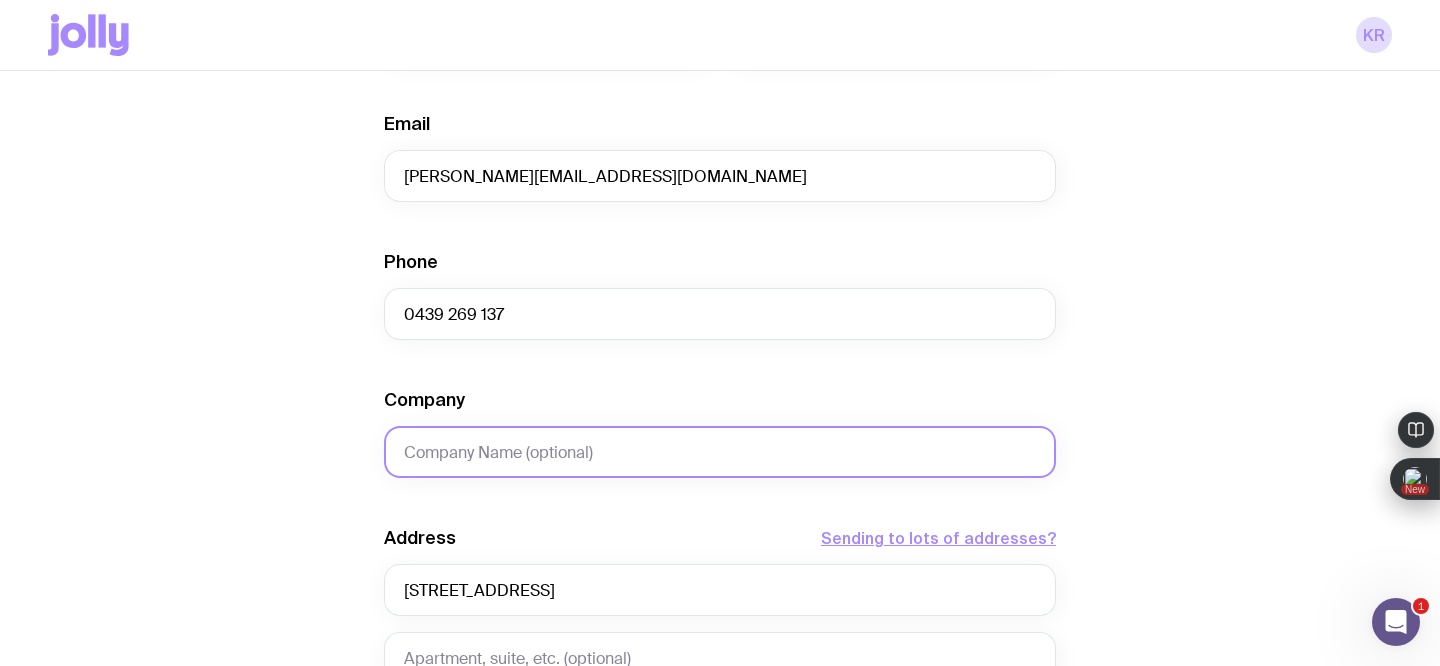 type 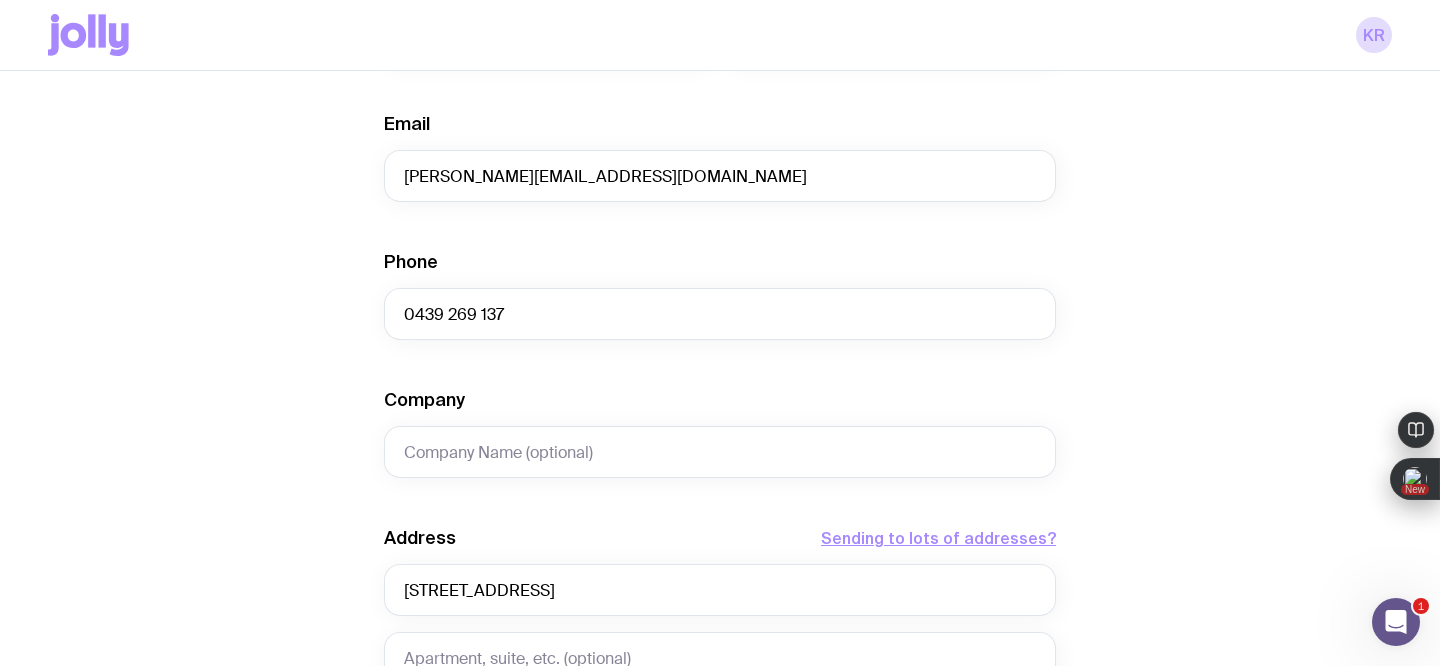 click on "Create shipment Shipment details 1 The Entourage Swag Pack First Name [PERSON_NAME] Name [PERSON_NAME] Email [PERSON_NAME][EMAIL_ADDRESS][DOMAIN_NAME] Phone [PHONE_NUMBER] Company Address  Sending to lots of addresses?  [STREET_ADDRESS] Loading... 3931 [GEOGRAPHIC_DATA] Loading...  We’re unable to deliver to PO Boxes. Please use a street address so your shipment arrives without a hitch.  Payment Details  Shipping costs will be invoiced to your account at the end of each month.  Create shipment  Cancel" 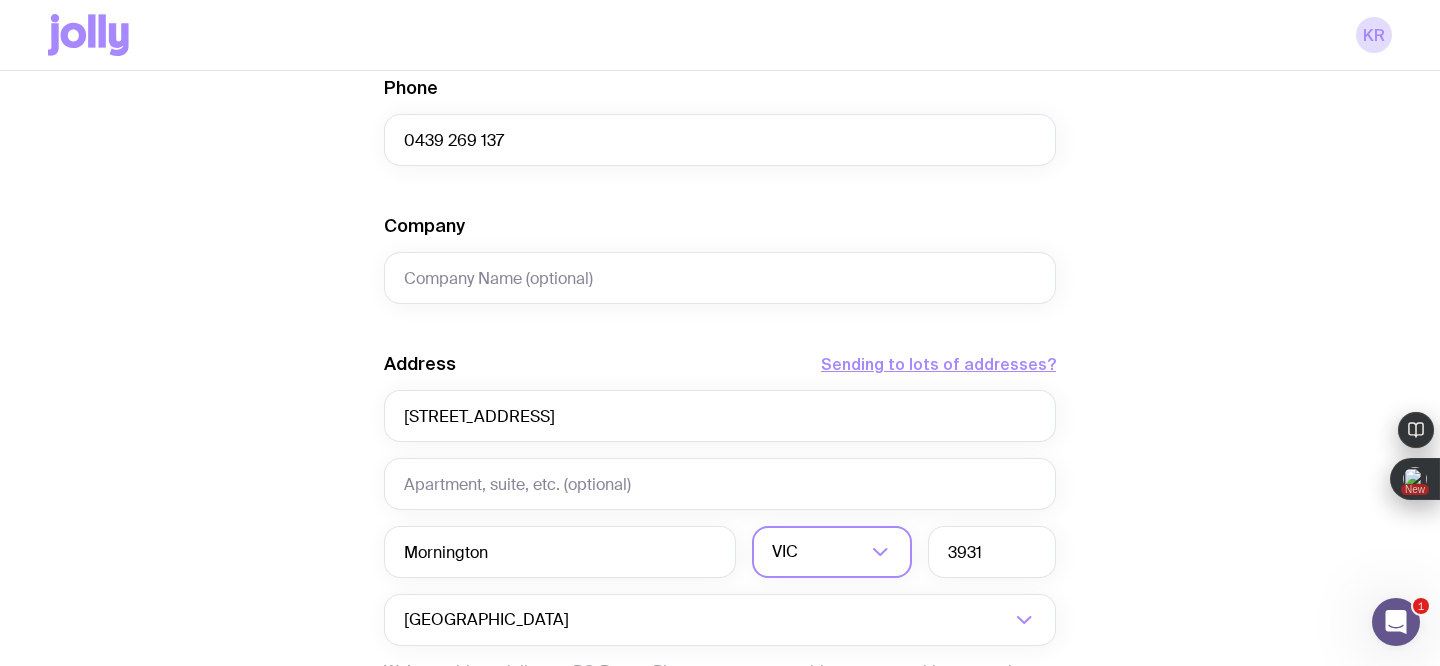 scroll, scrollTop: 1006, scrollLeft: 0, axis: vertical 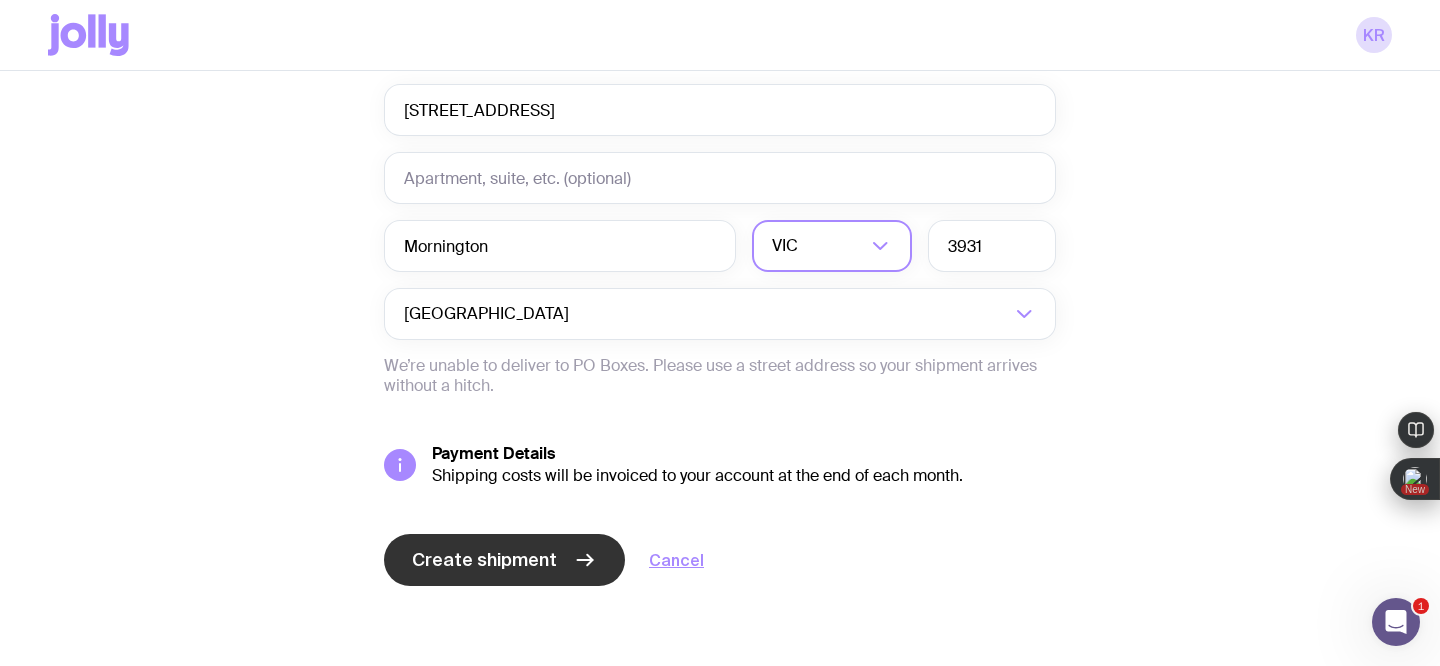 click on "Create shipment" 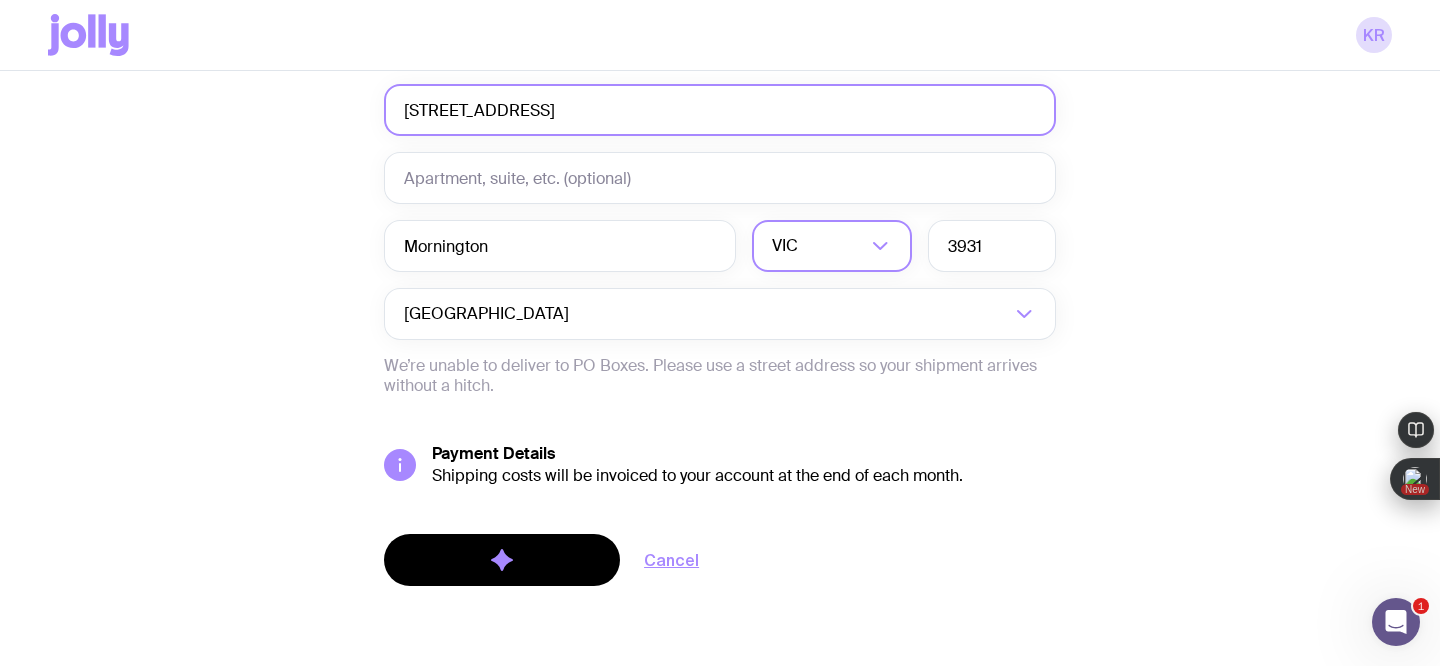 scroll, scrollTop: 0, scrollLeft: 0, axis: both 